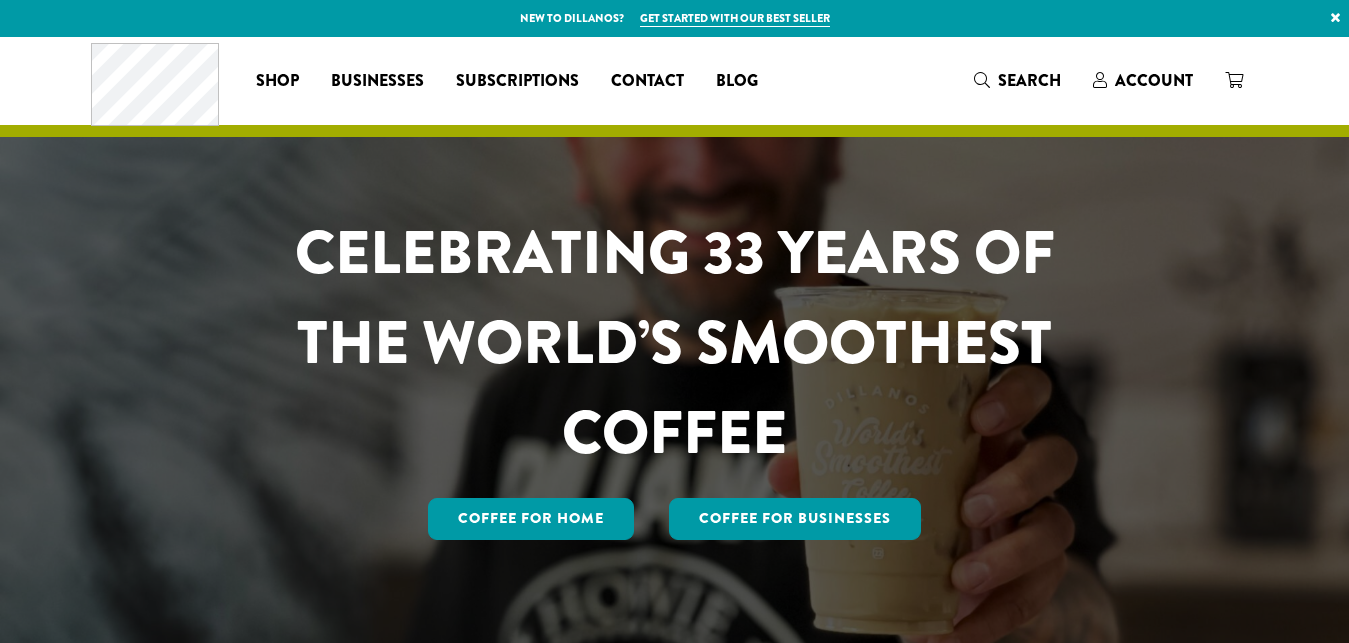 scroll, scrollTop: 0, scrollLeft: 0, axis: both 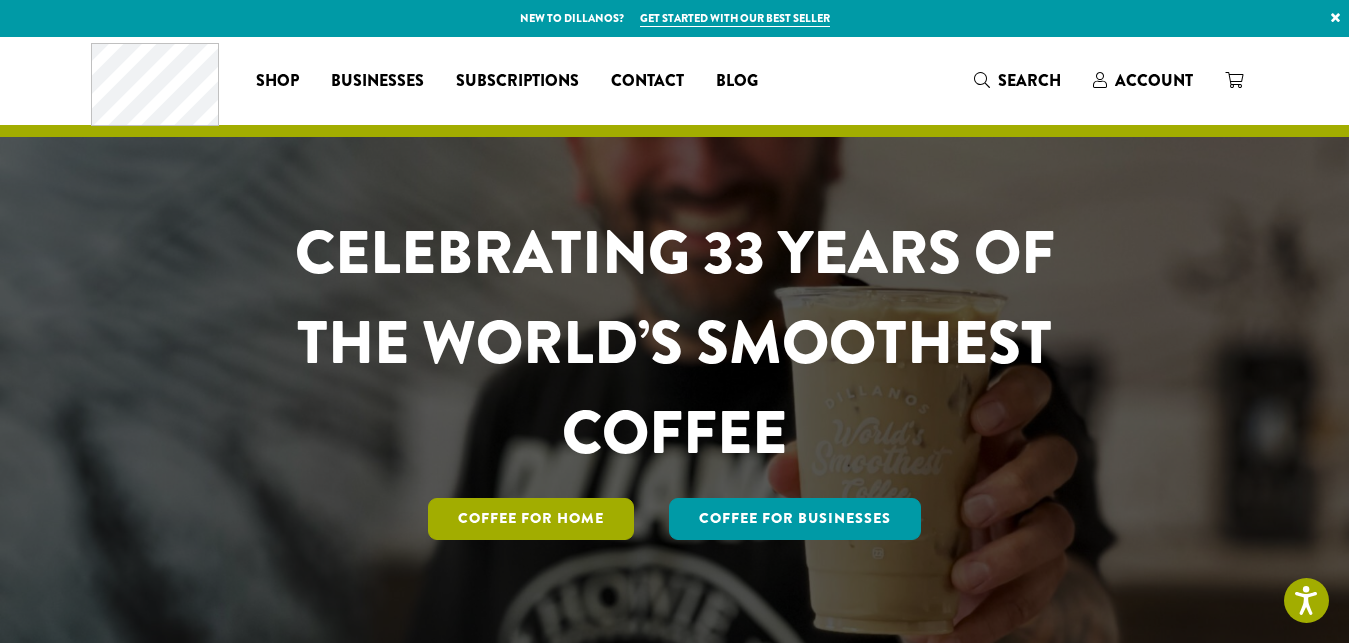click on "Coffee for Home" at bounding box center [531, 519] 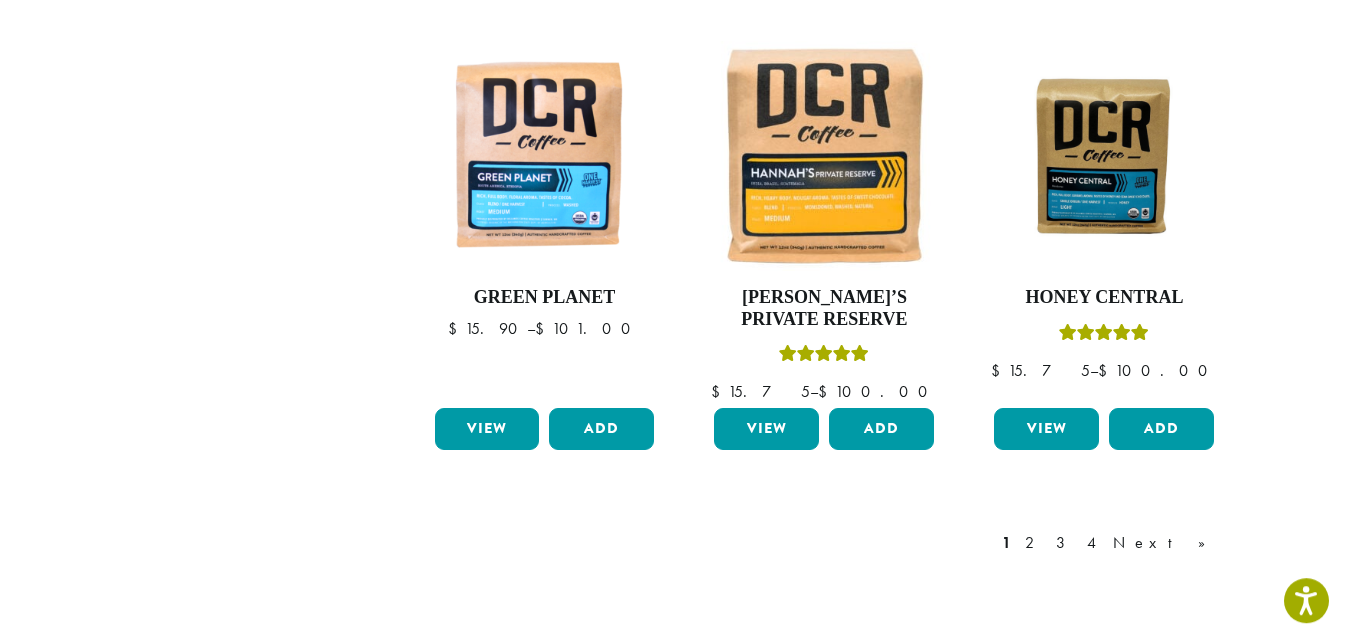 scroll, scrollTop: 1938, scrollLeft: 0, axis: vertical 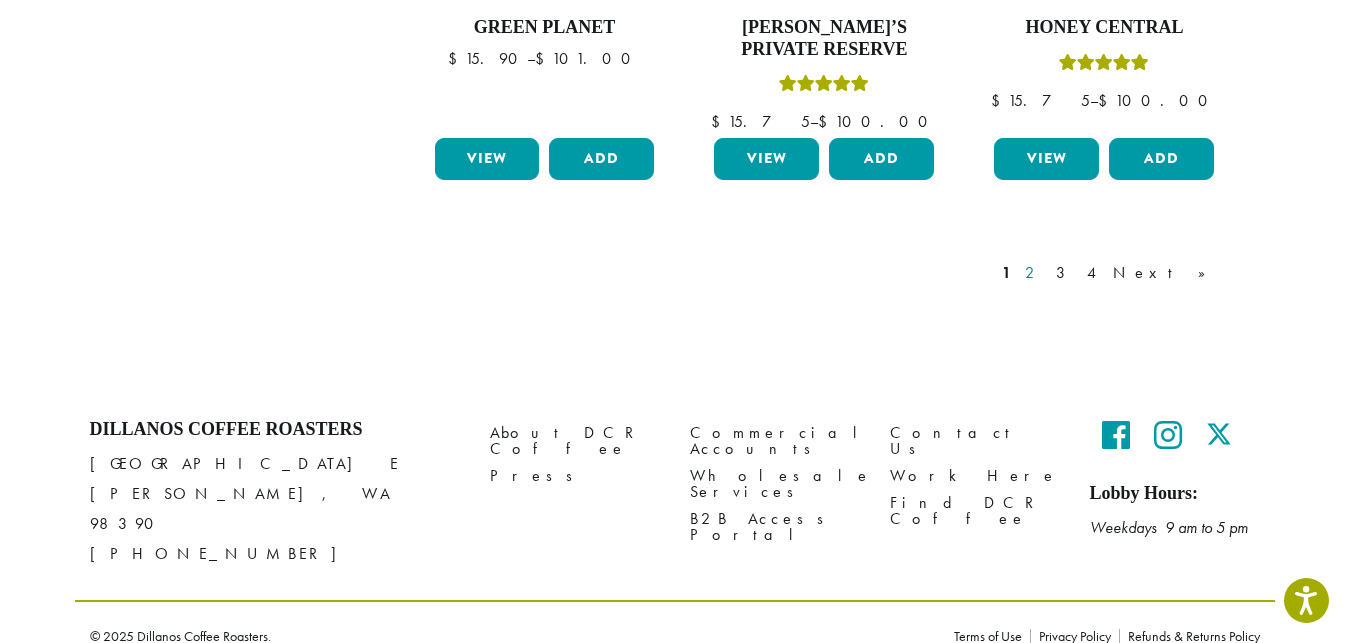 click on "2" at bounding box center [1033, 273] 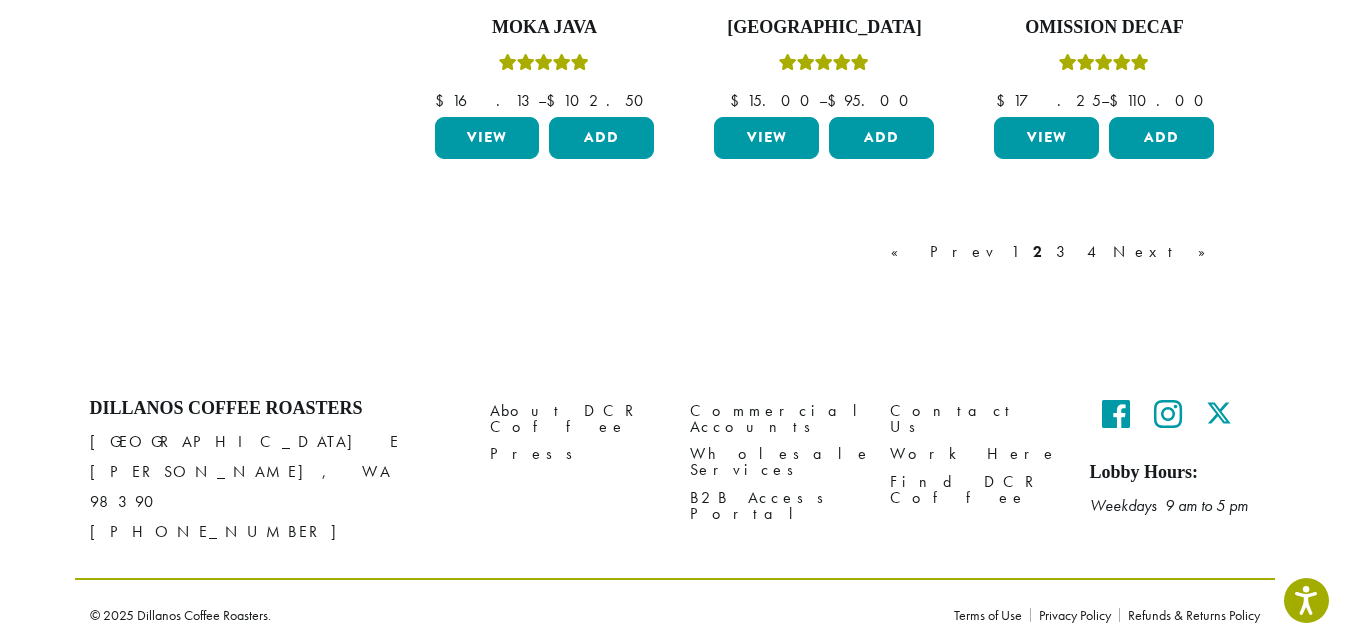 scroll, scrollTop: 123, scrollLeft: 0, axis: vertical 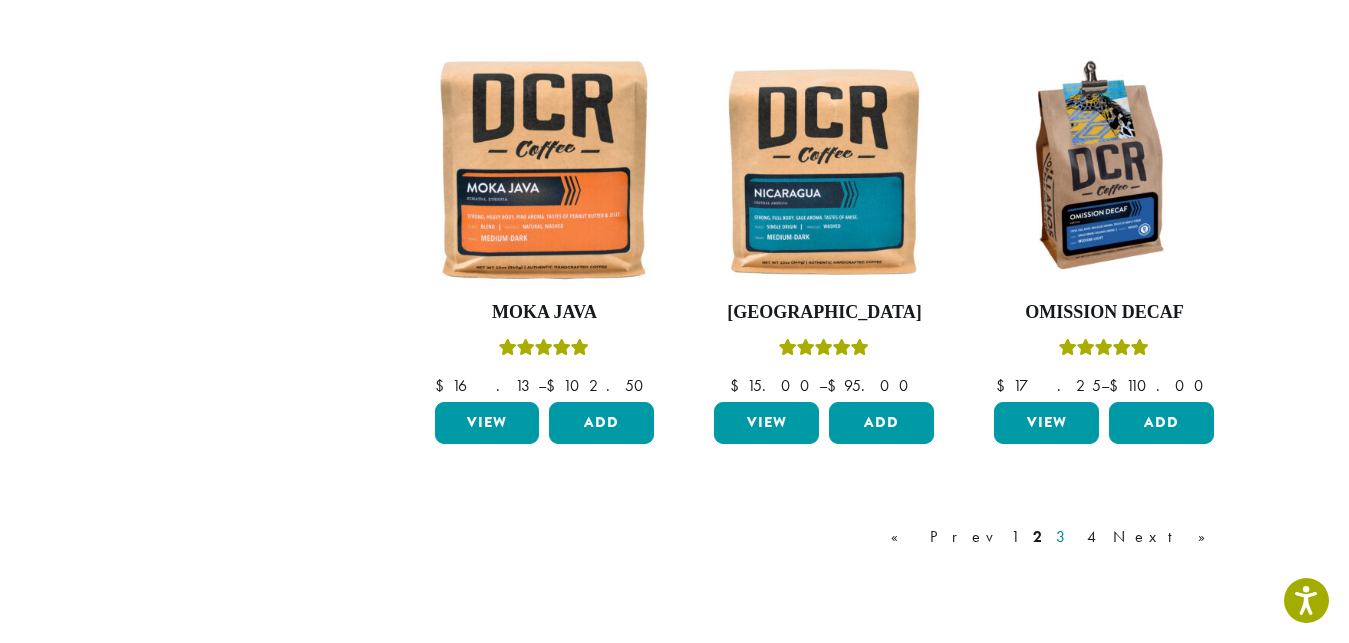 click on "3" at bounding box center (1064, 537) 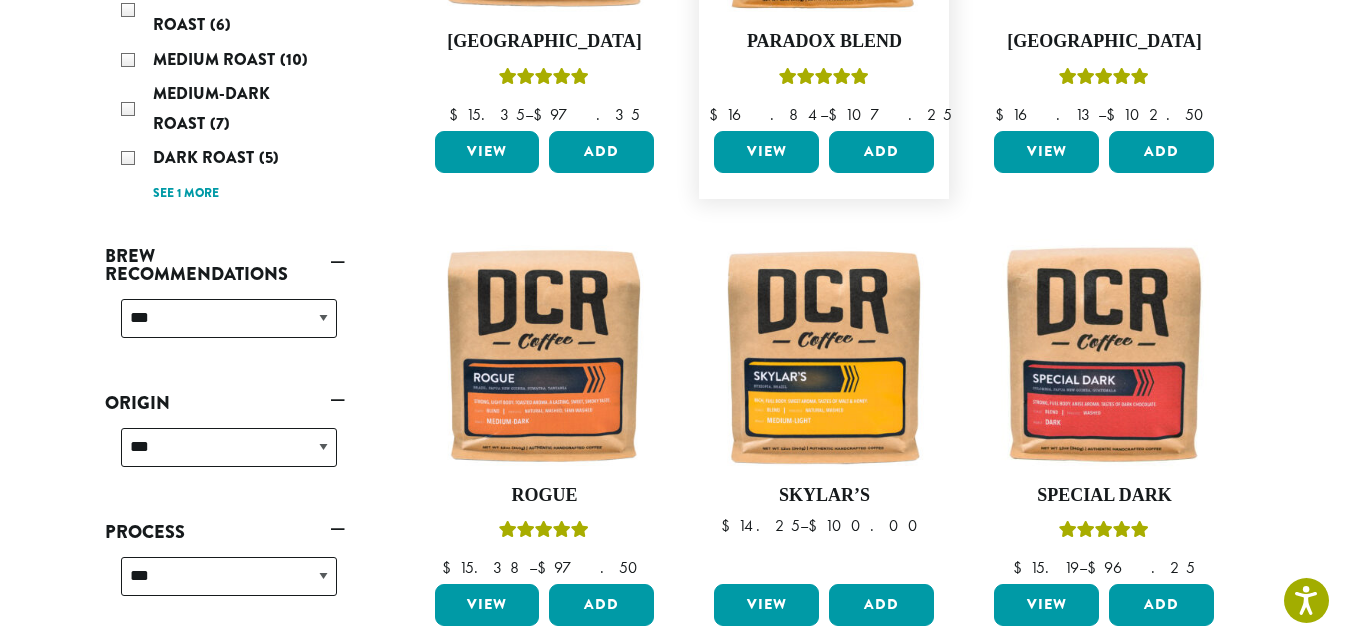 scroll, scrollTop: 633, scrollLeft: 0, axis: vertical 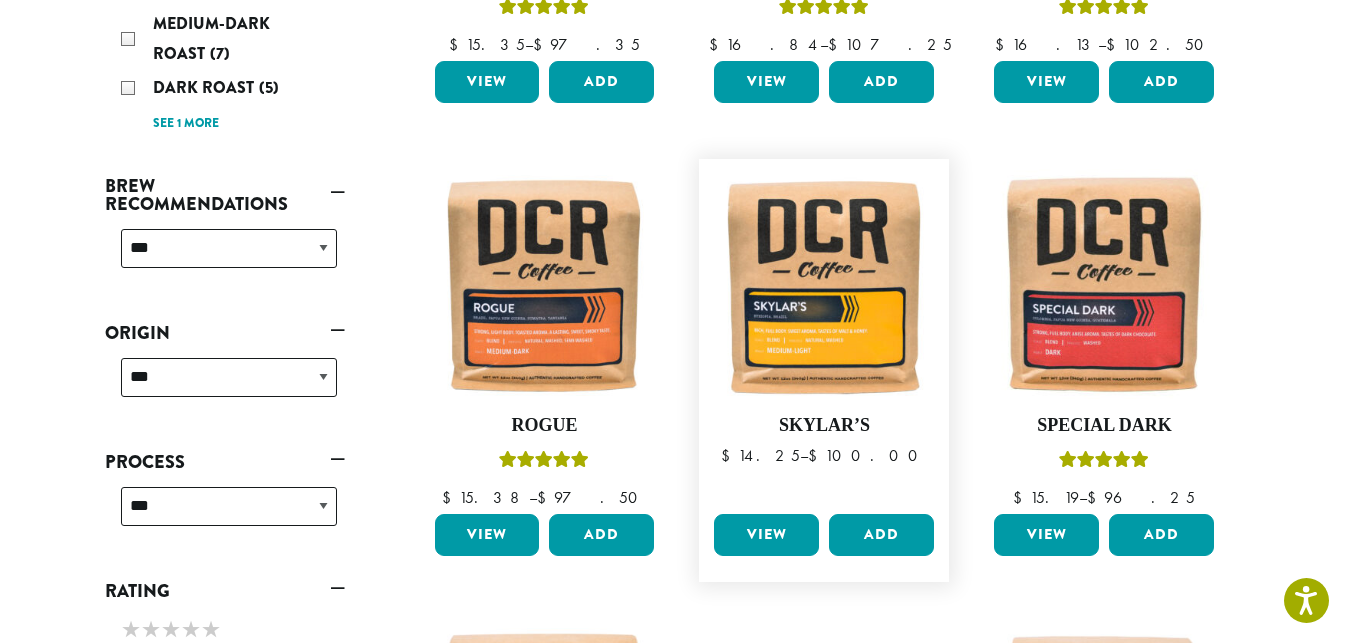 click on "View" at bounding box center (766, 535) 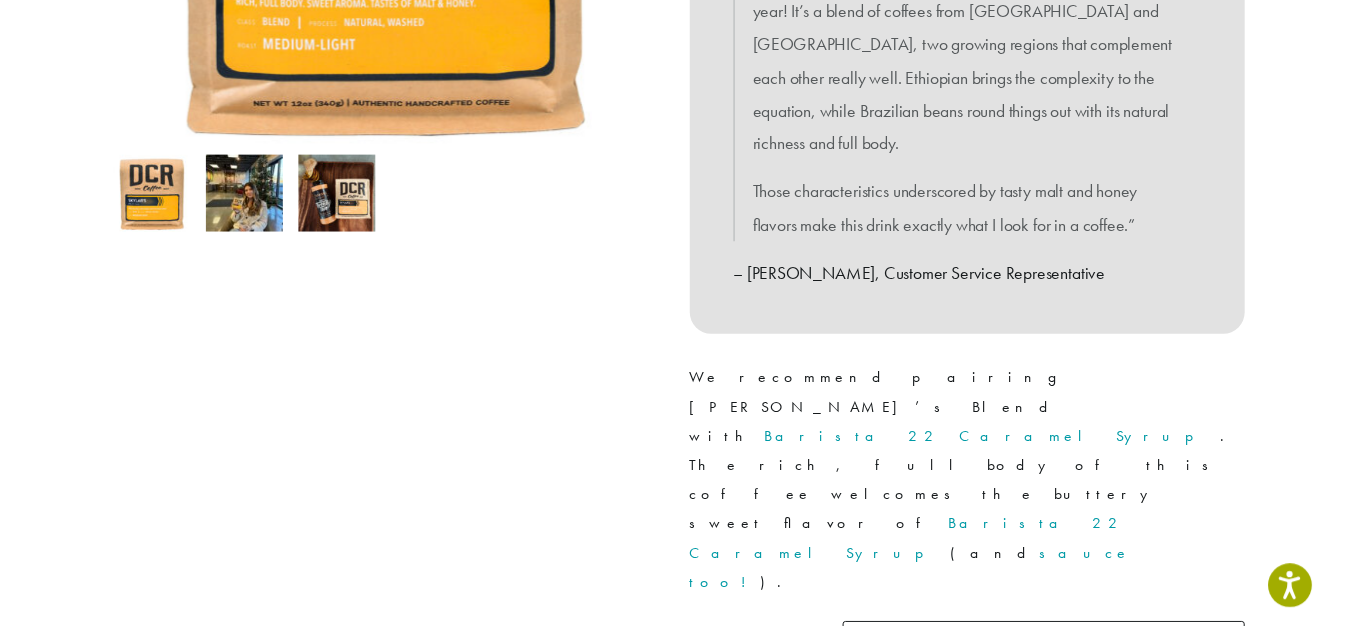 scroll, scrollTop: 612, scrollLeft: 0, axis: vertical 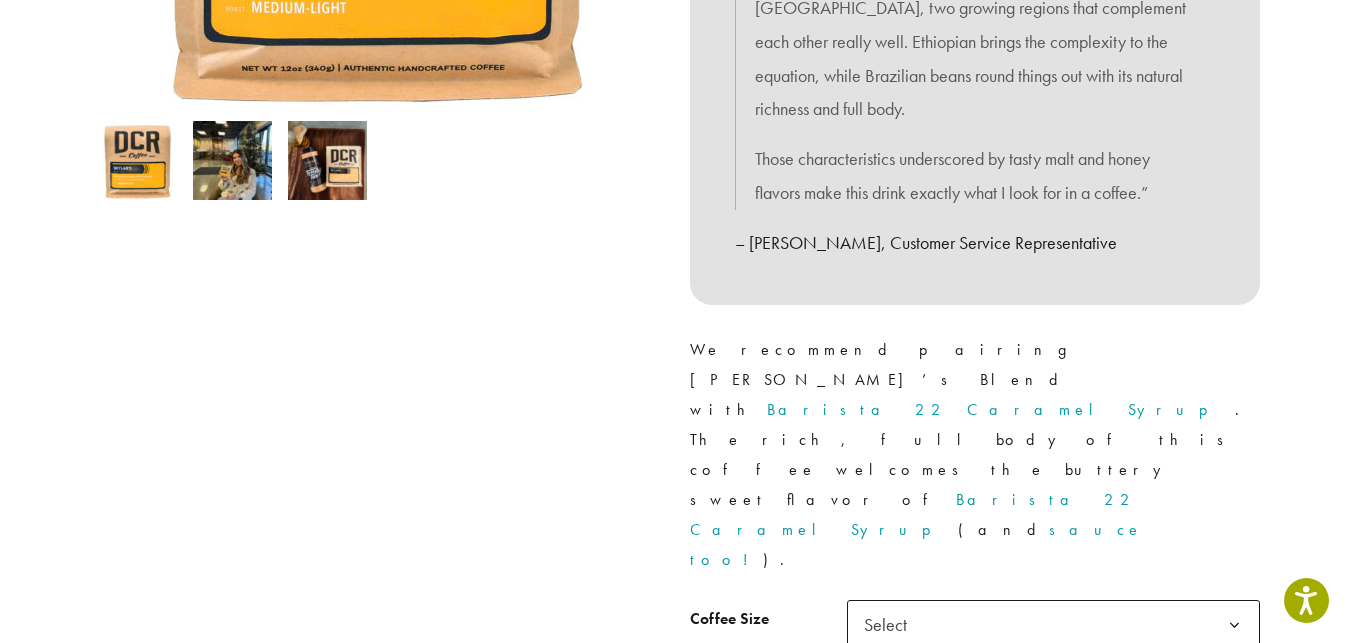 click on "Select" 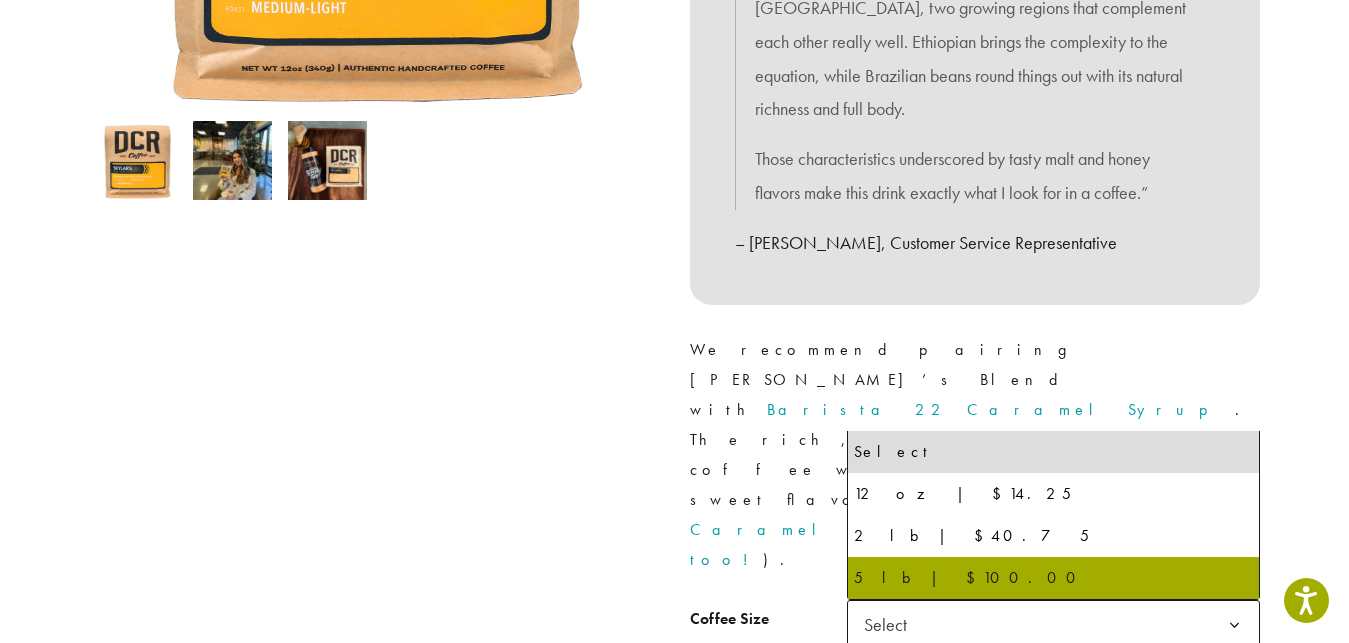 select on "**********" 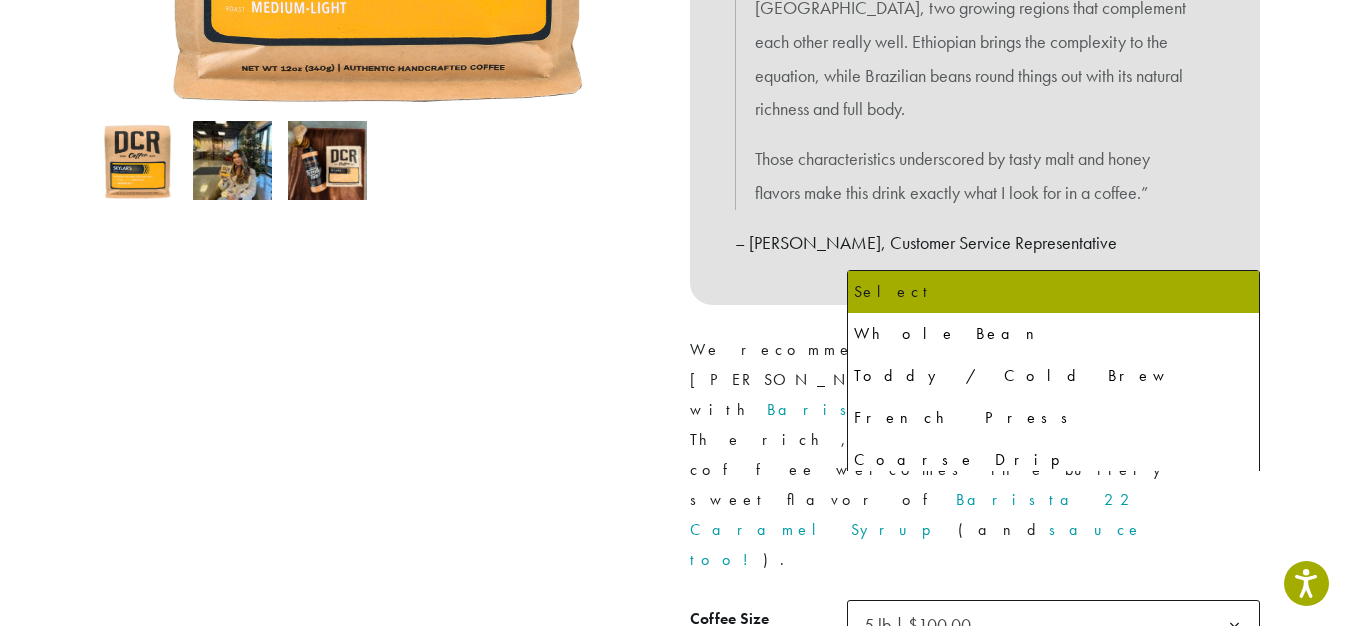 click on "Select" 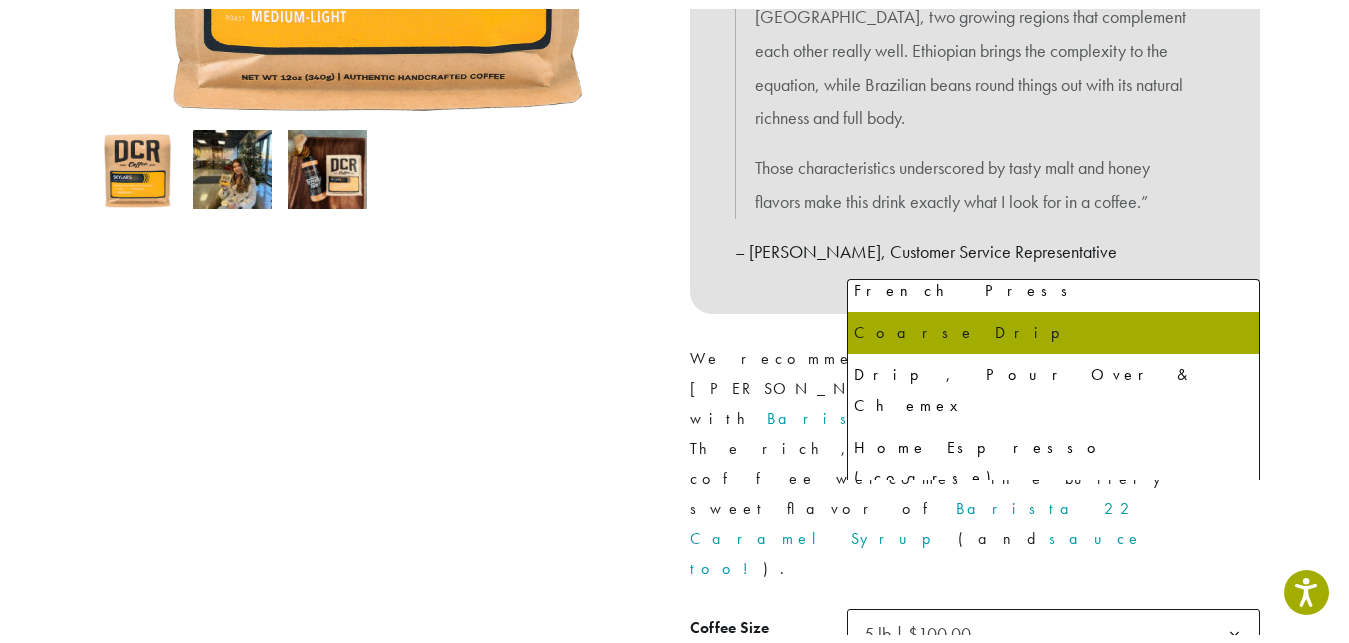 scroll, scrollTop: 137, scrollLeft: 0, axis: vertical 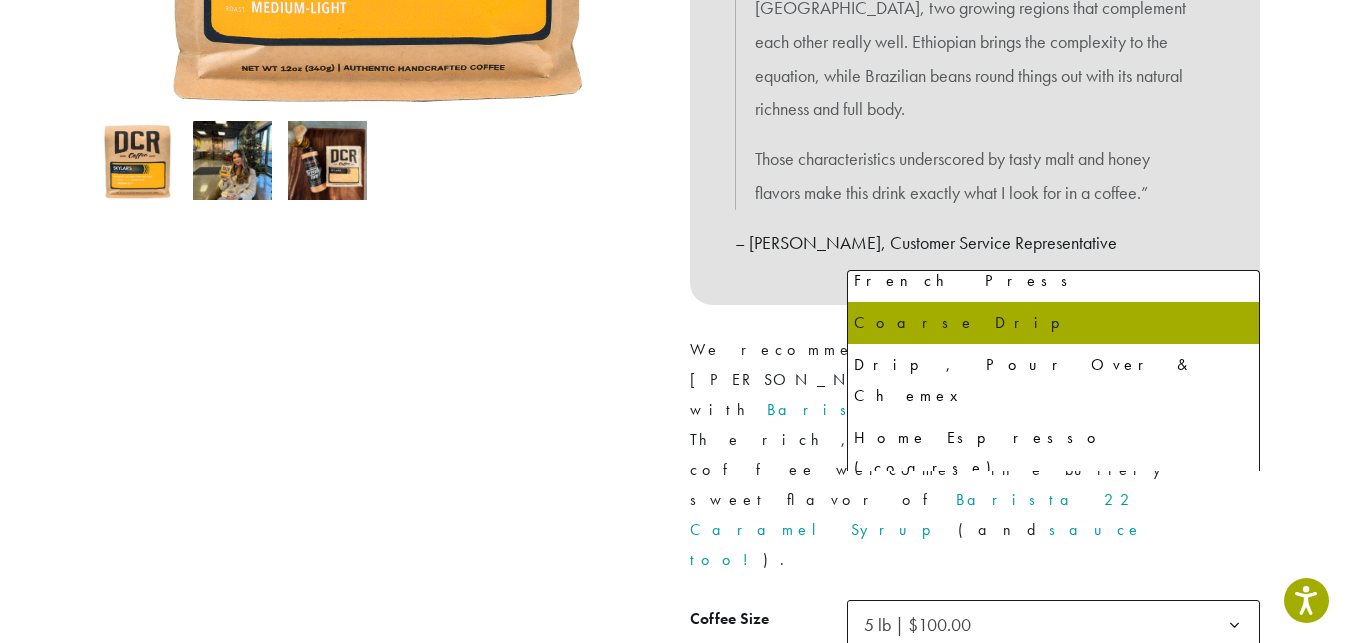 select on "**********" 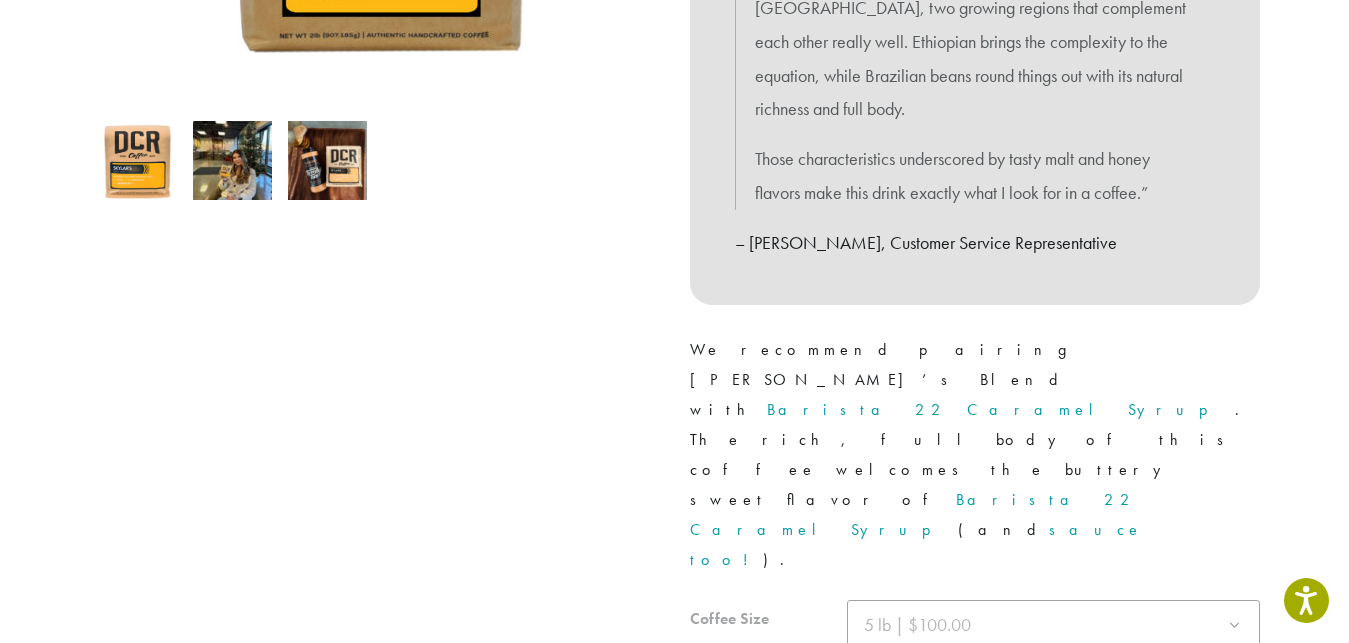 scroll, scrollTop: 714, scrollLeft: 0, axis: vertical 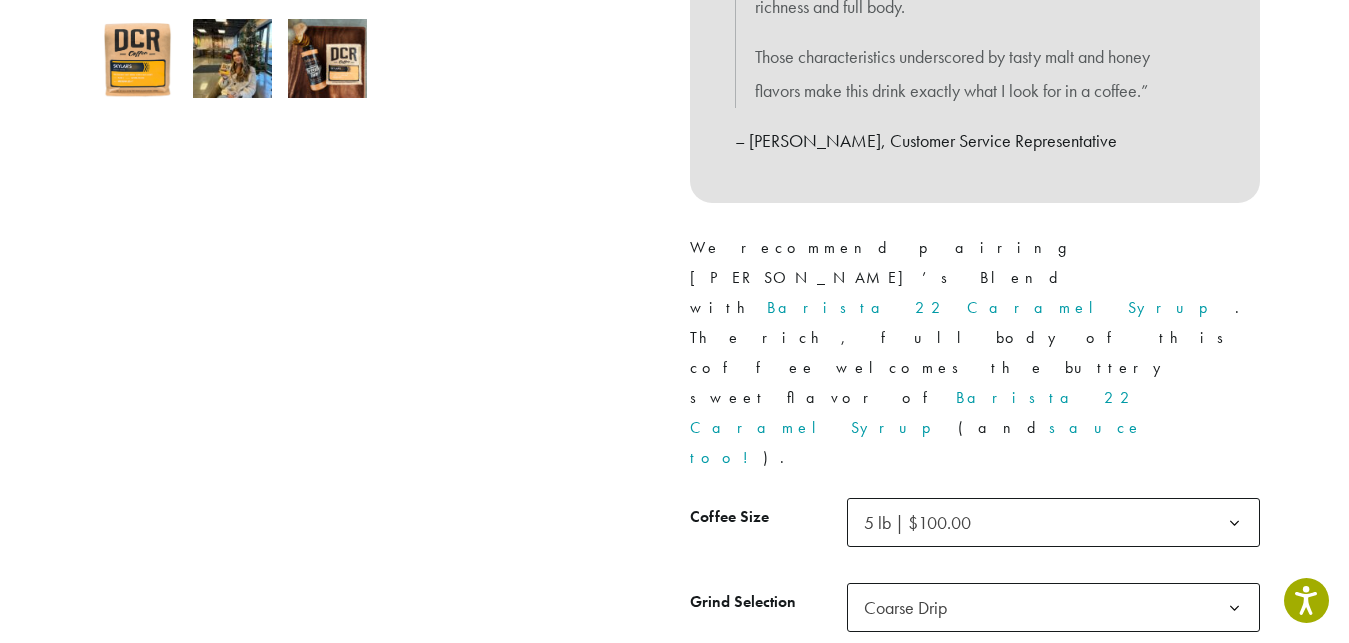 click on "Purchase" 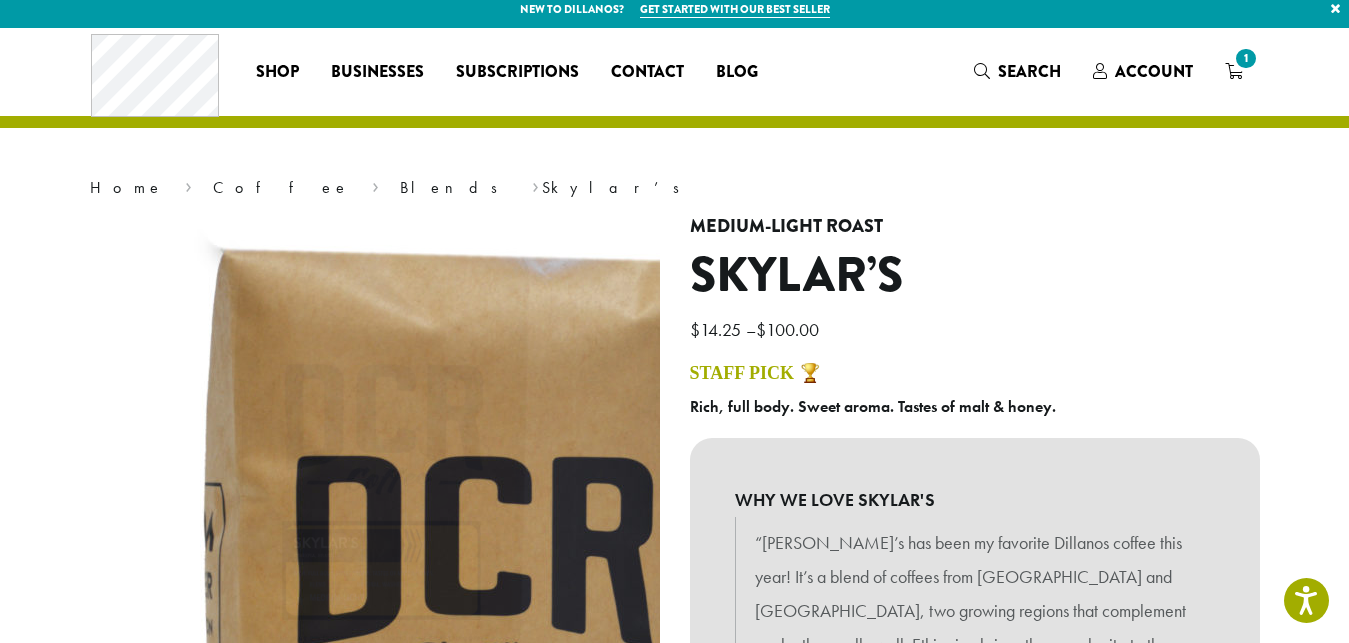 scroll, scrollTop: 0, scrollLeft: 0, axis: both 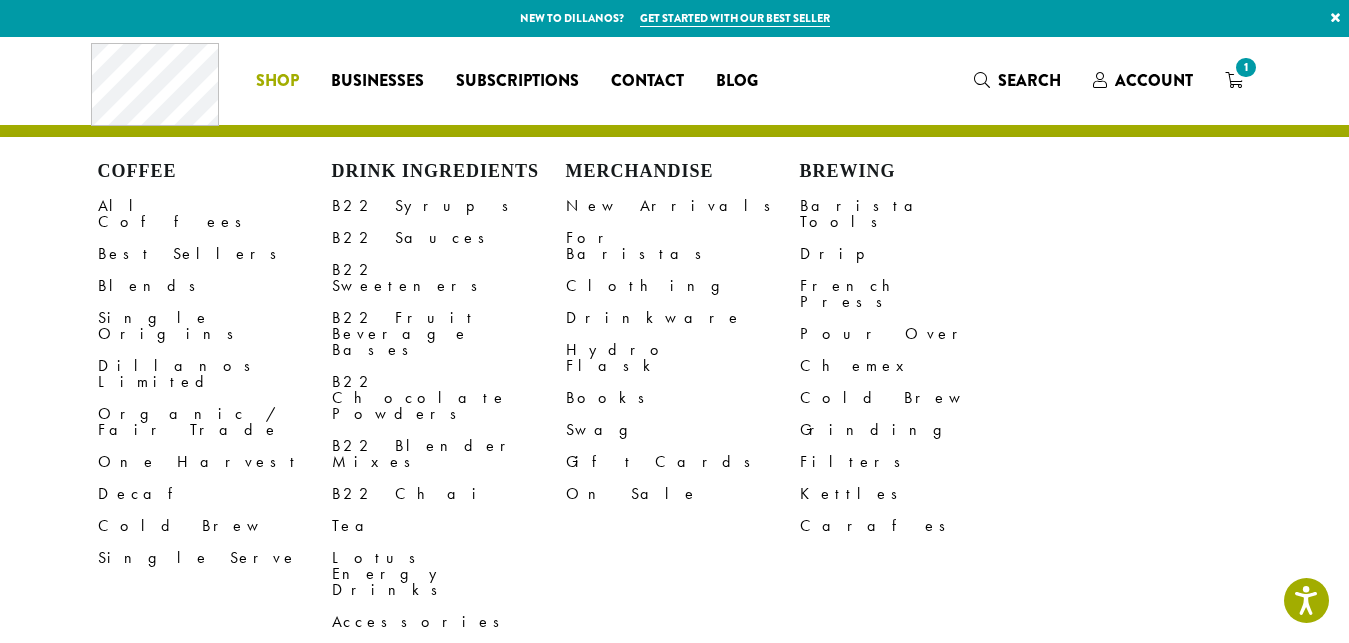 click on "Shop" at bounding box center [277, 81] 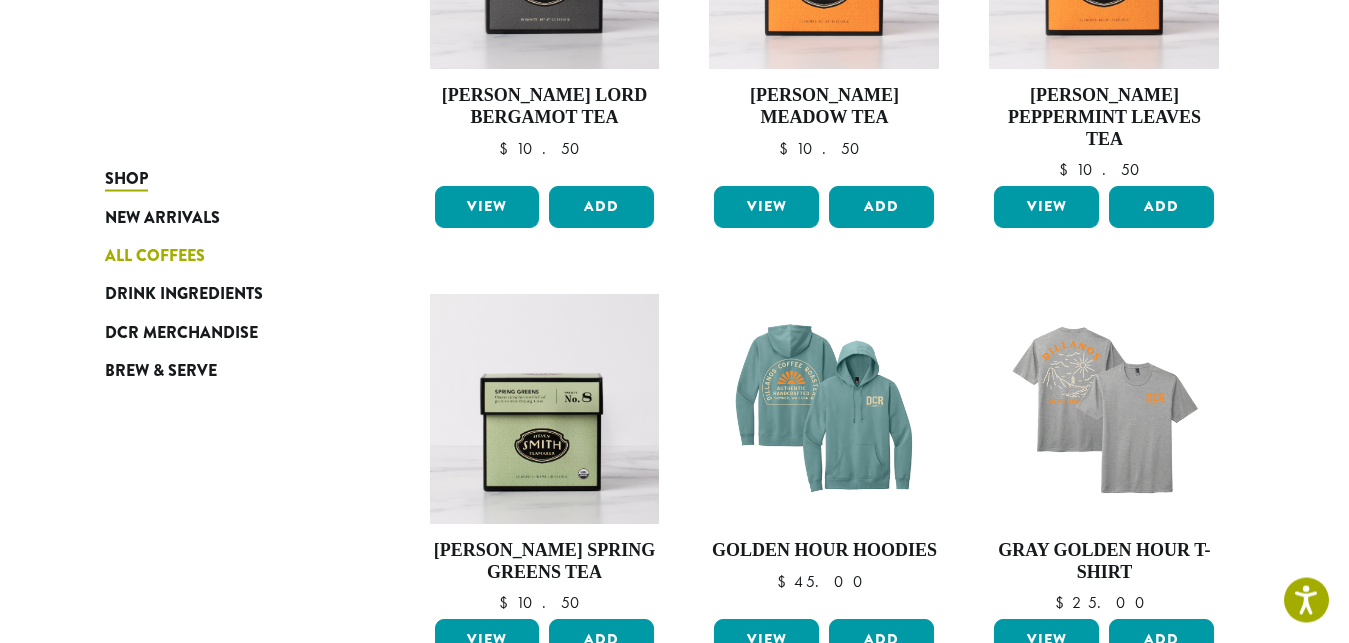 scroll, scrollTop: 612, scrollLeft: 0, axis: vertical 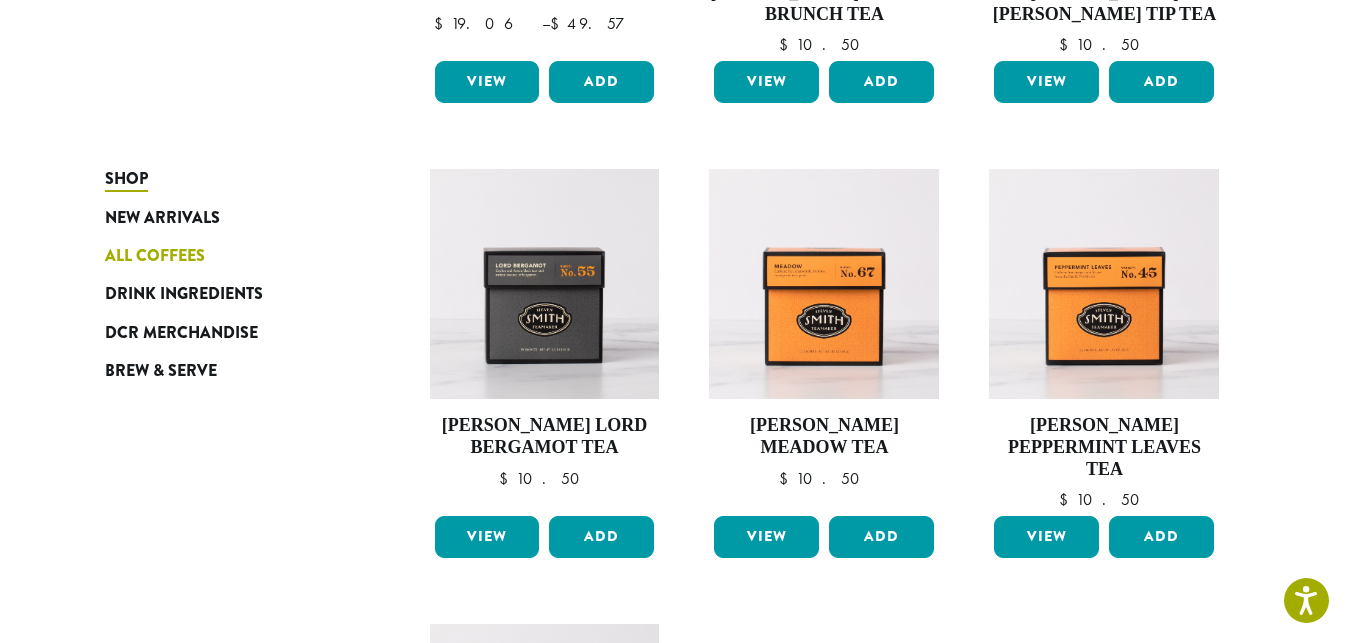 click on "All Coffees" at bounding box center (155, 256) 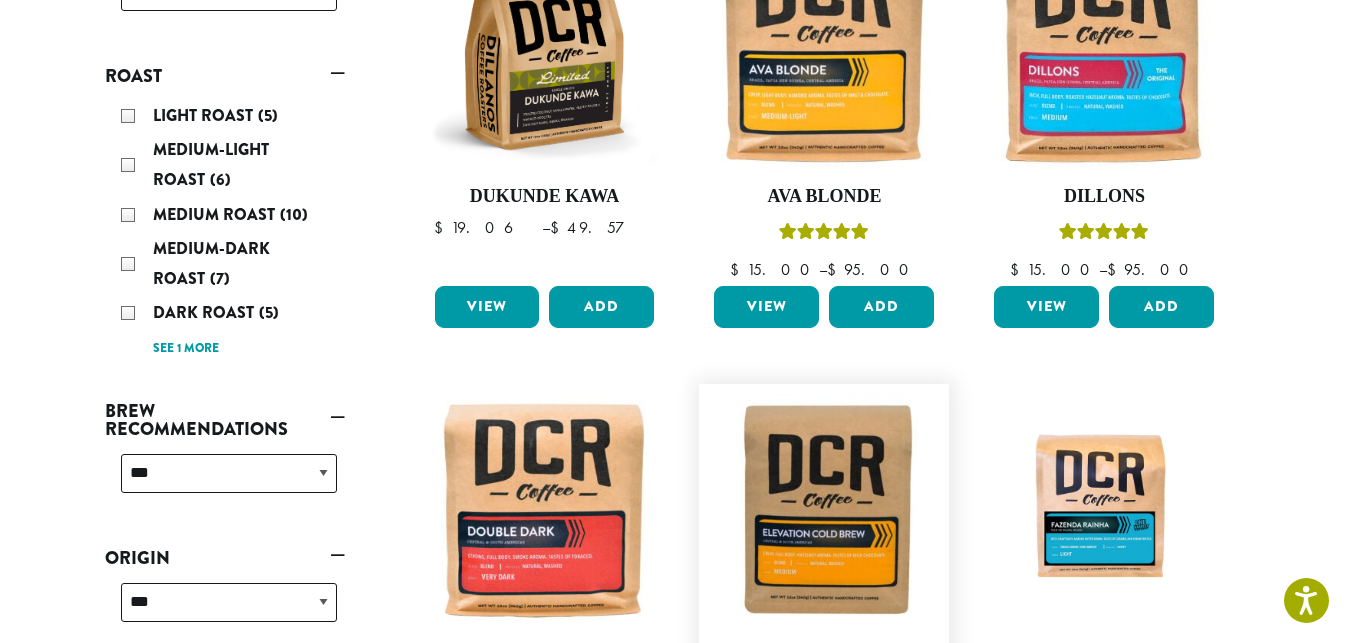 scroll, scrollTop: 714, scrollLeft: 0, axis: vertical 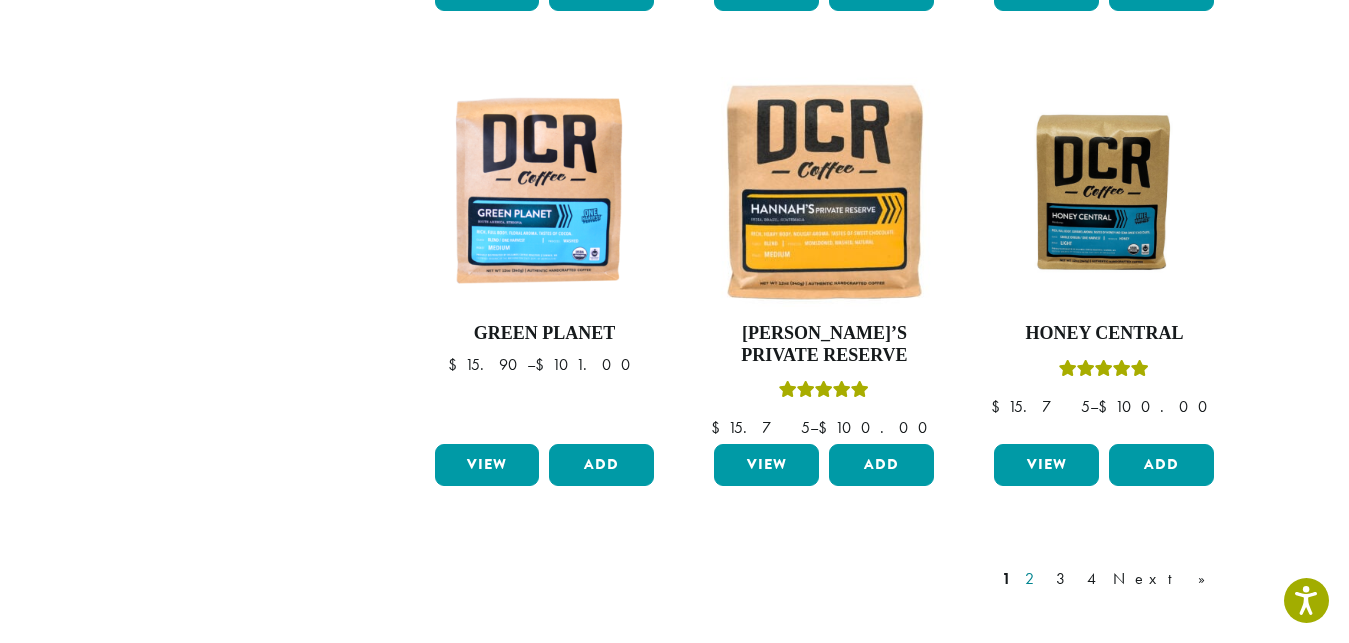 click on "2" at bounding box center (1033, 579) 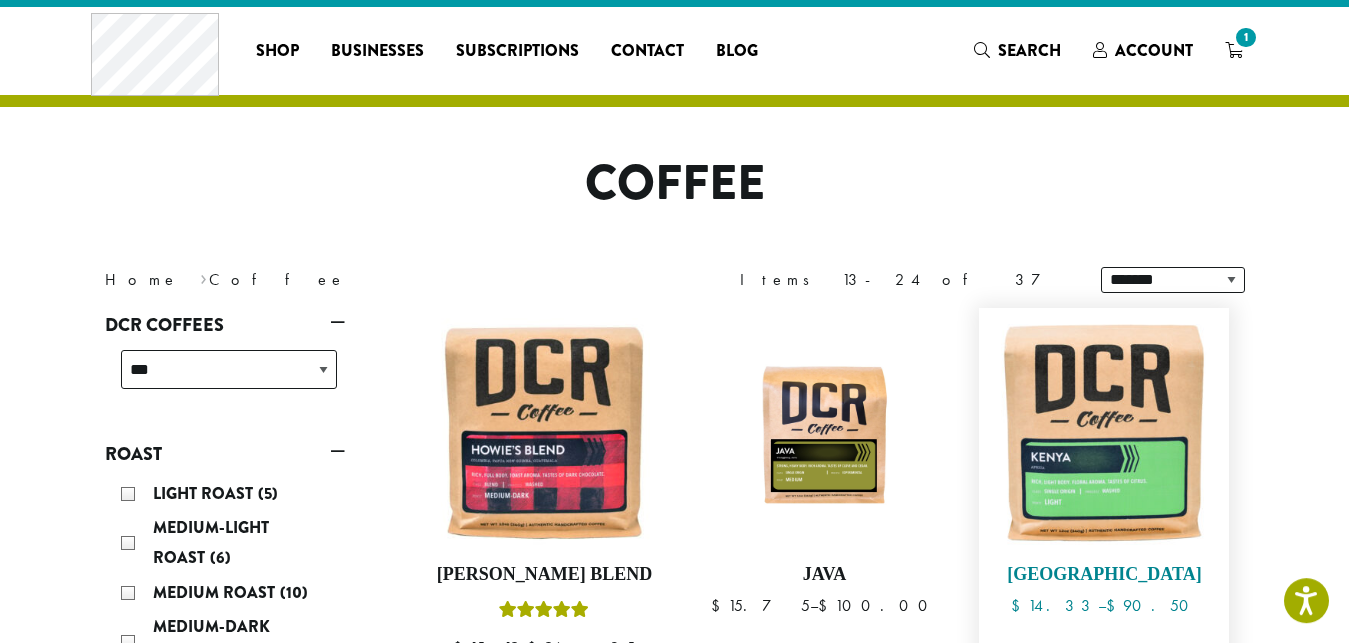 scroll, scrollTop: 0, scrollLeft: 0, axis: both 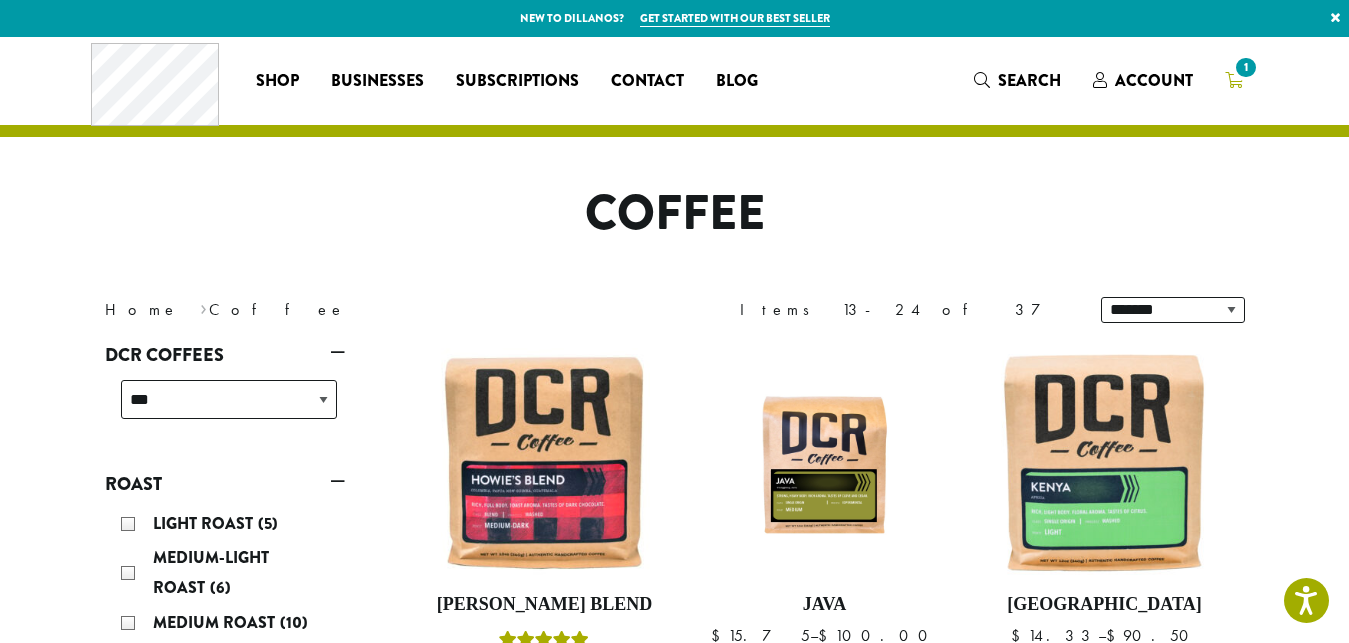 click on "1" at bounding box center (1234, 80) 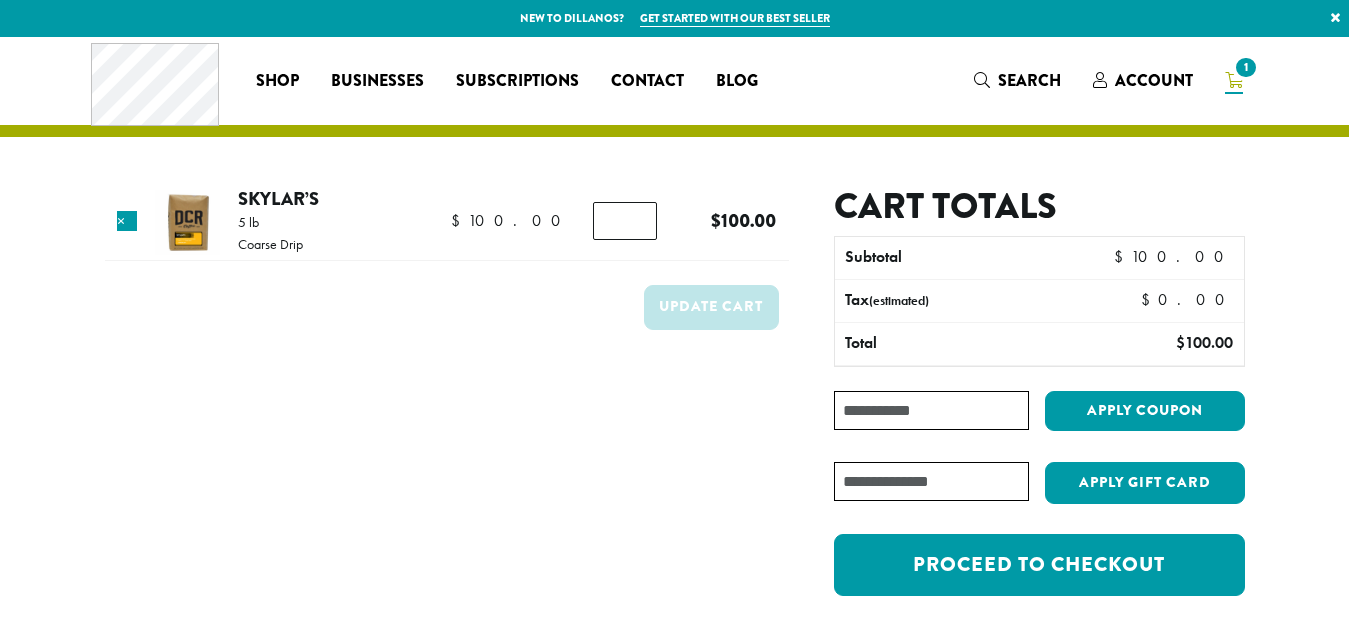 scroll, scrollTop: 0, scrollLeft: 0, axis: both 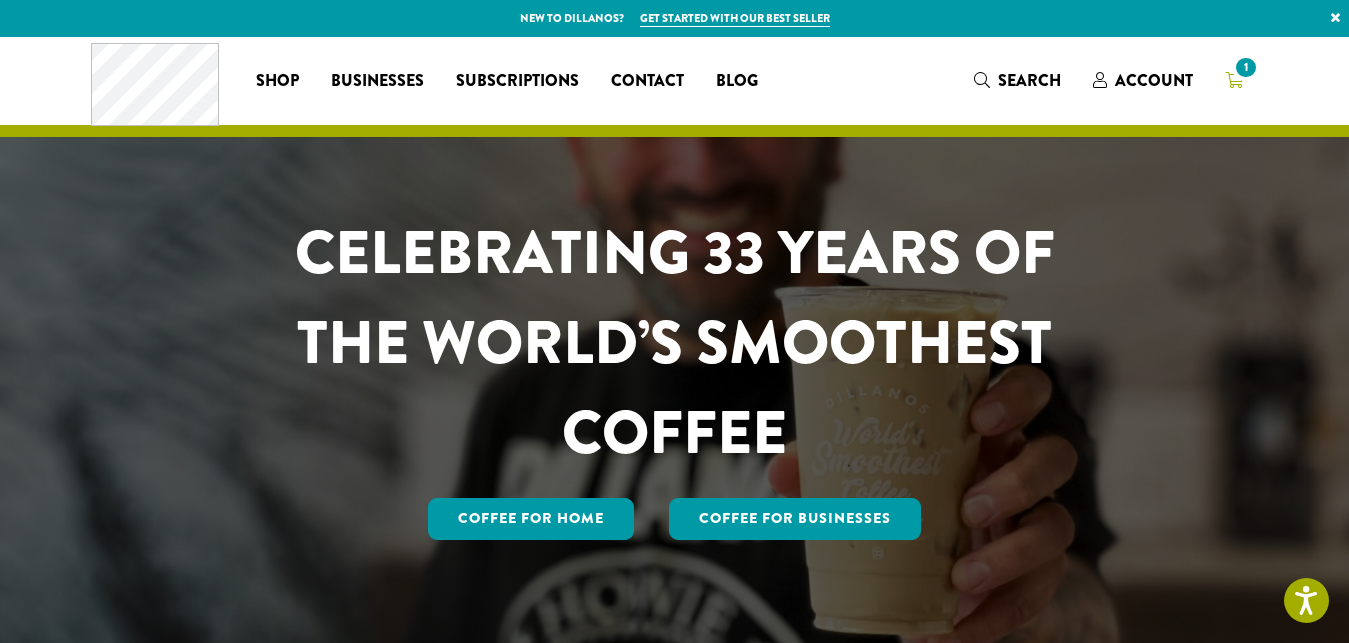click on "1" at bounding box center [1234, 80] 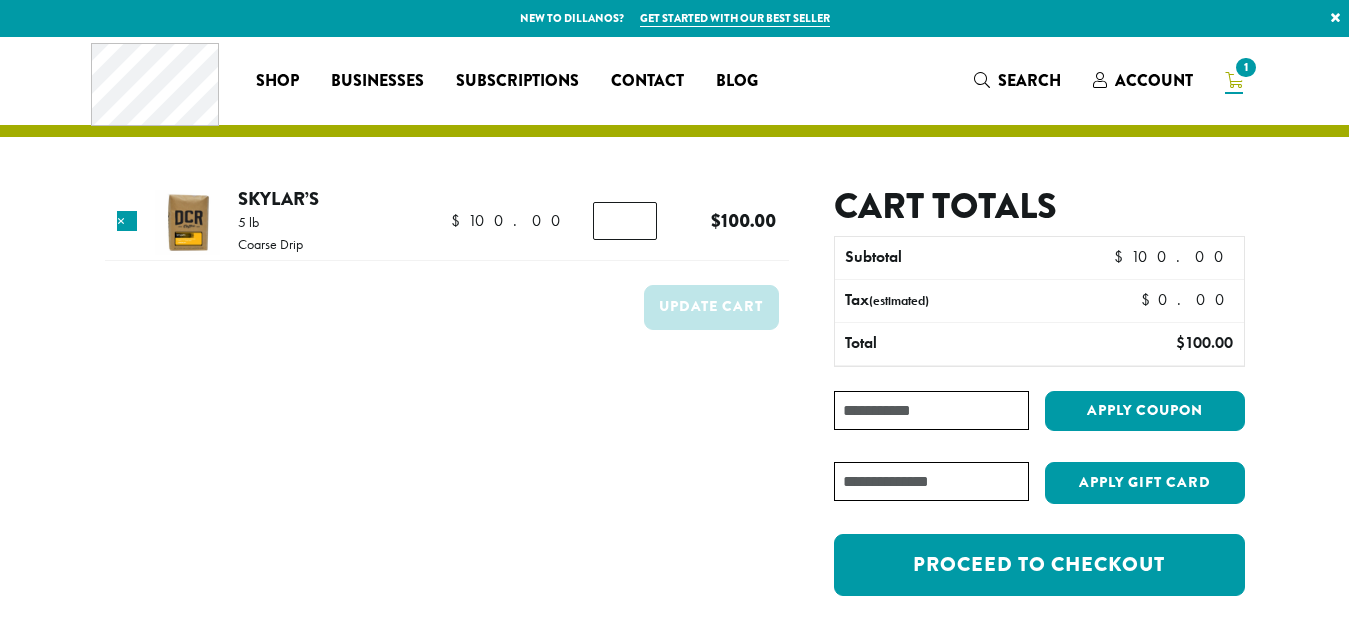 scroll, scrollTop: 0, scrollLeft: 0, axis: both 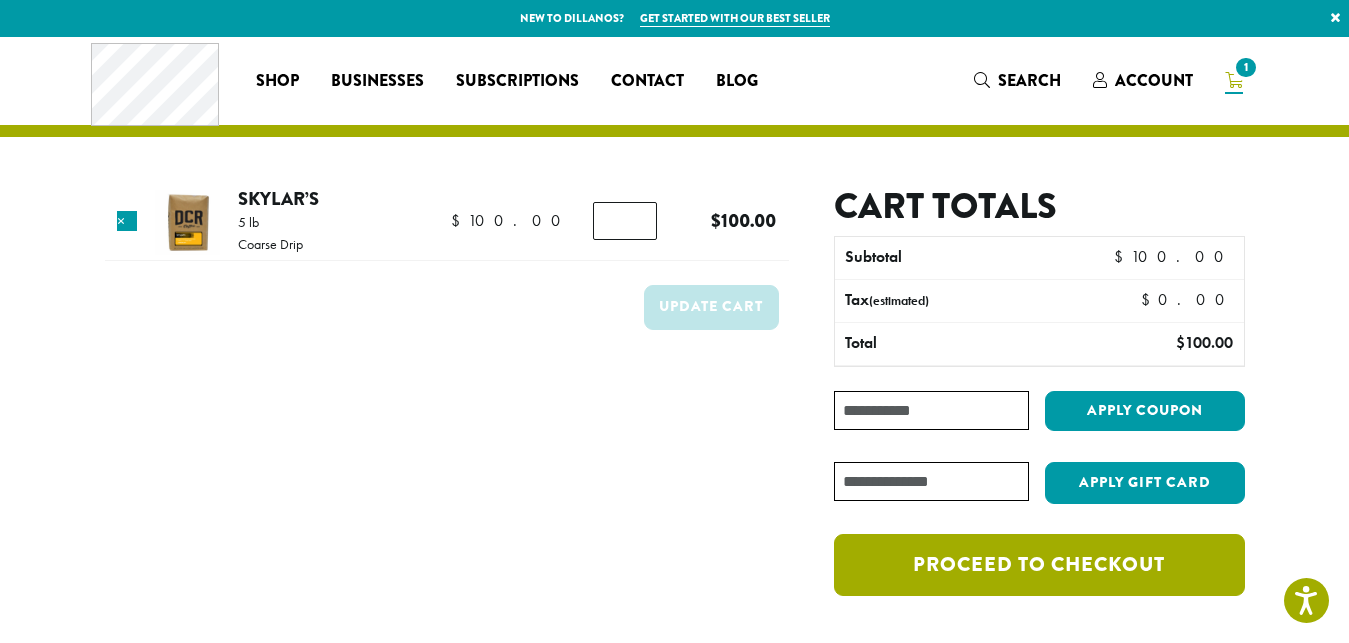 click on "Proceed to checkout" at bounding box center [1039, 565] 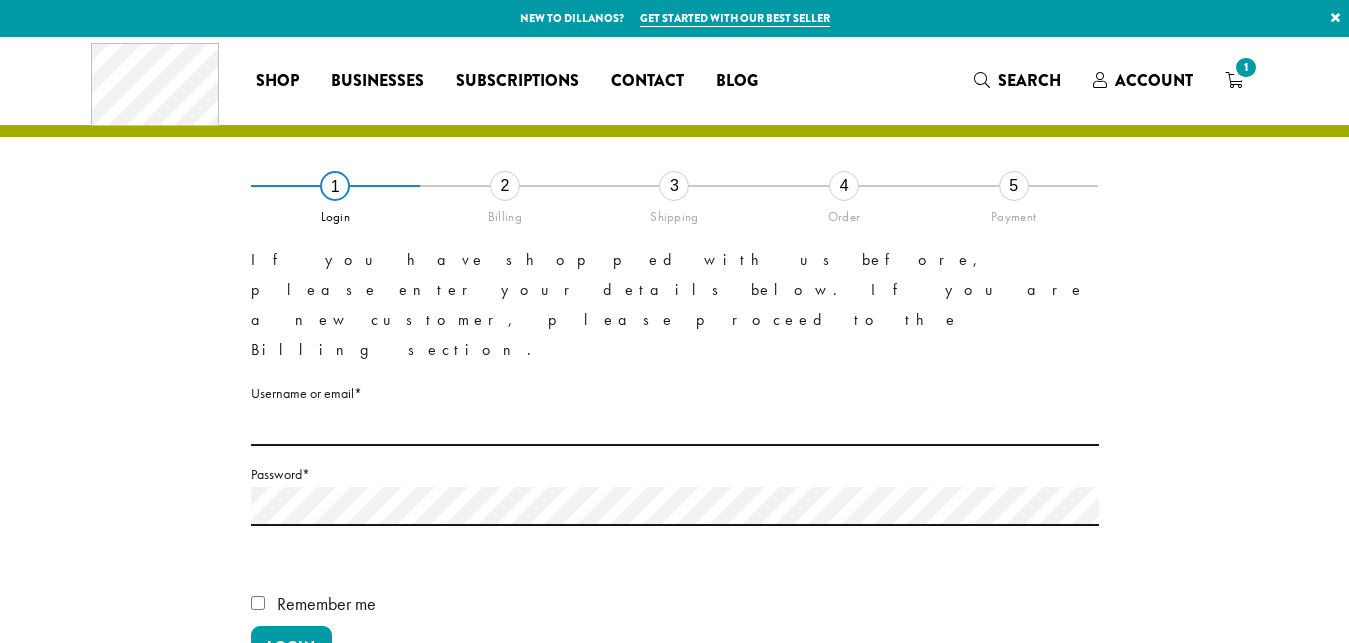 scroll, scrollTop: 0, scrollLeft: 0, axis: both 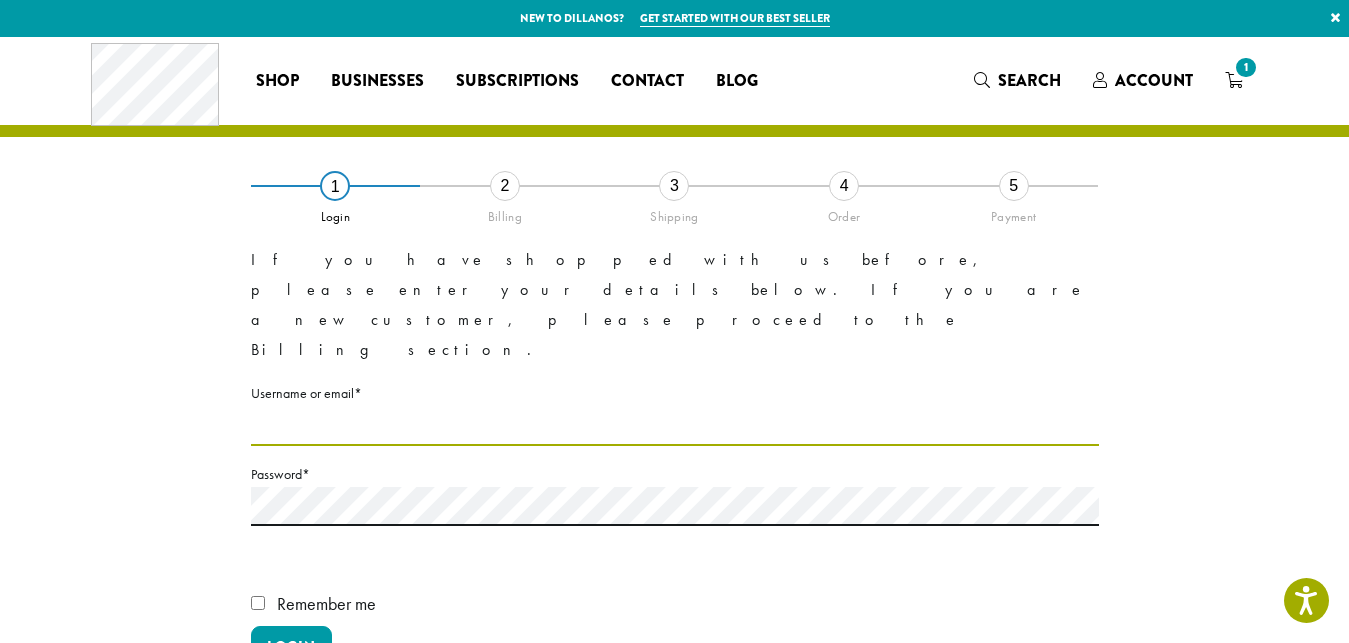 click on "Username or email  * Required" at bounding box center (675, 426) 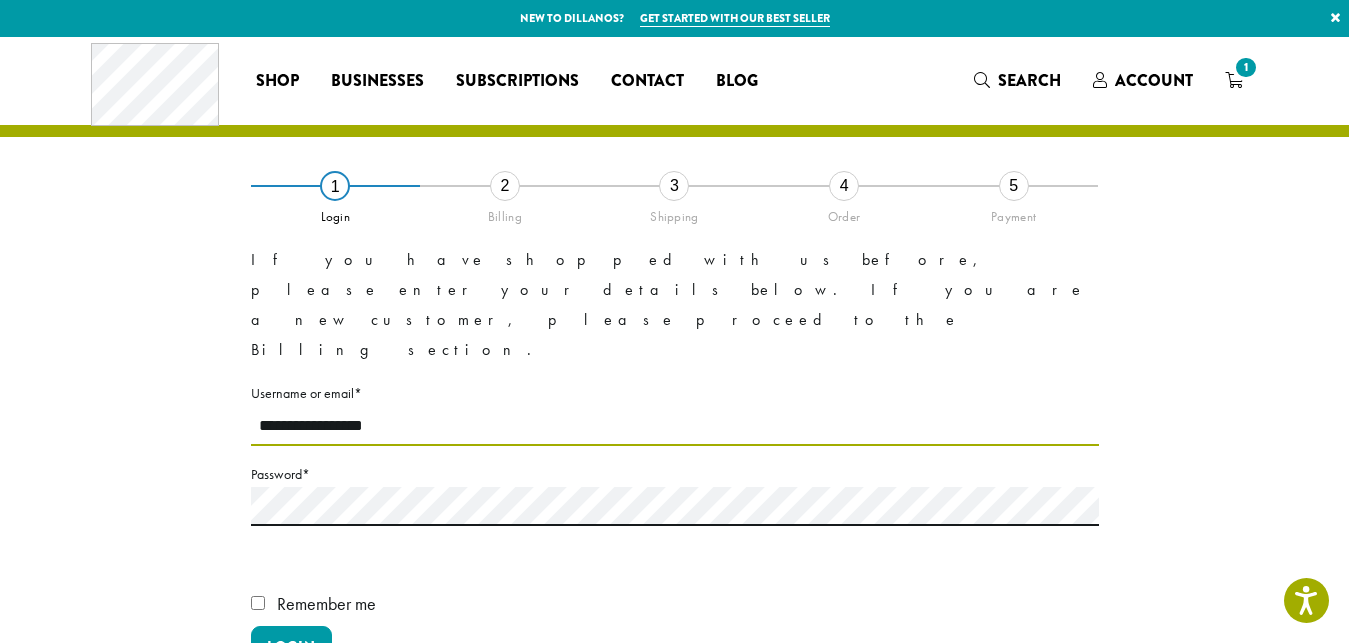type on "**********" 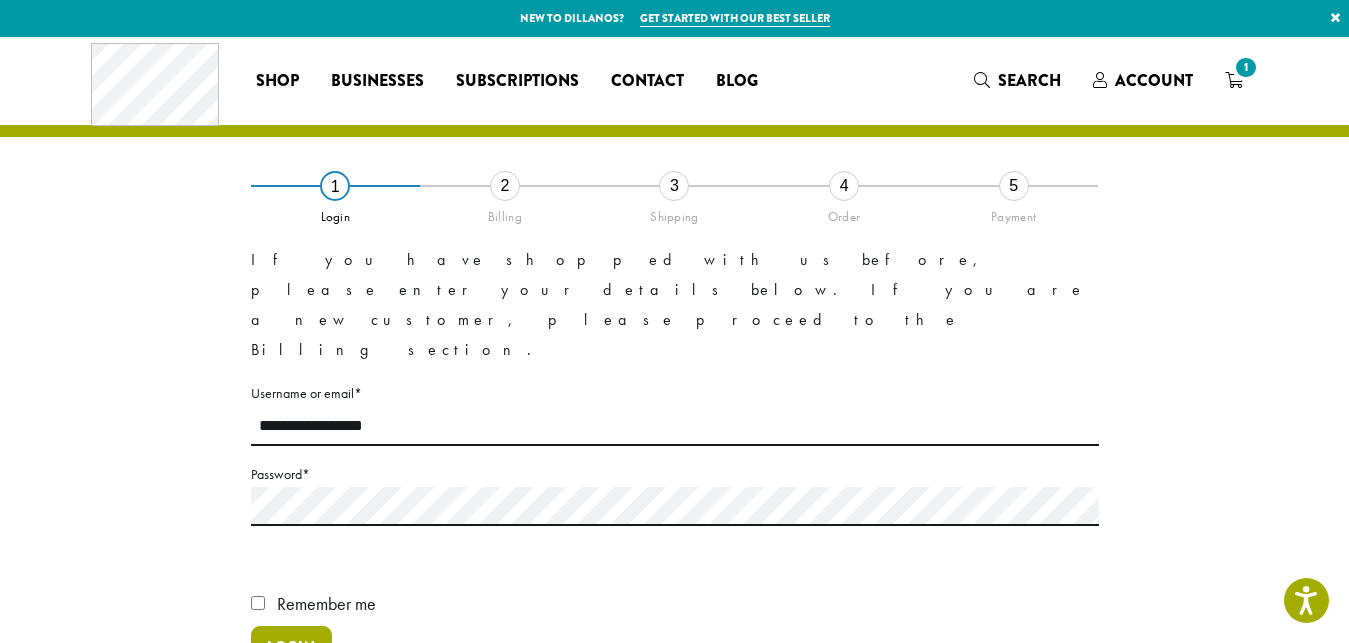 click on "Login" at bounding box center (291, 647) 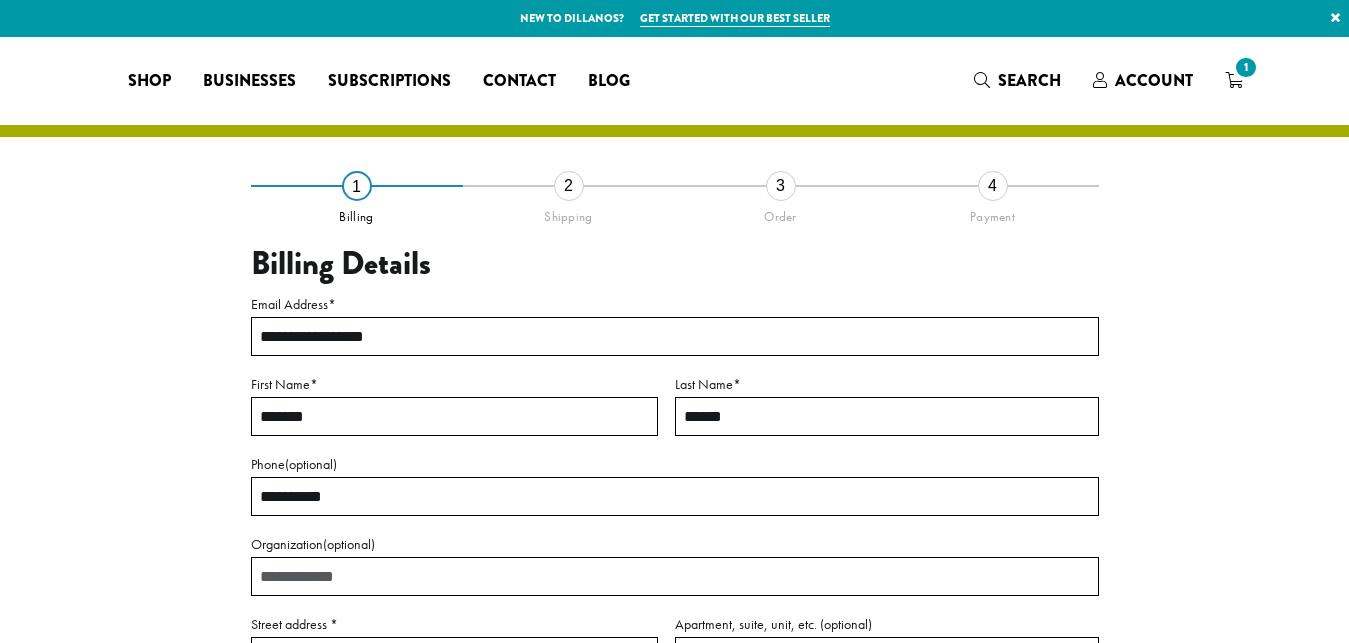 select on "**" 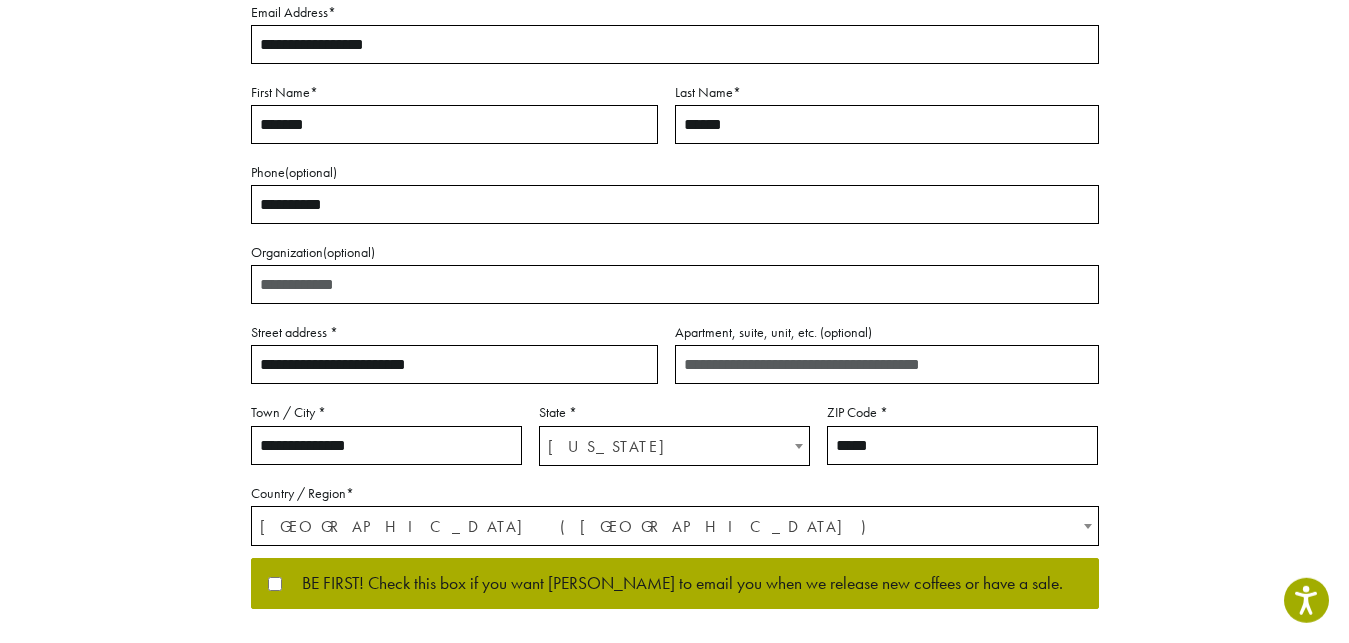 scroll, scrollTop: 306, scrollLeft: 0, axis: vertical 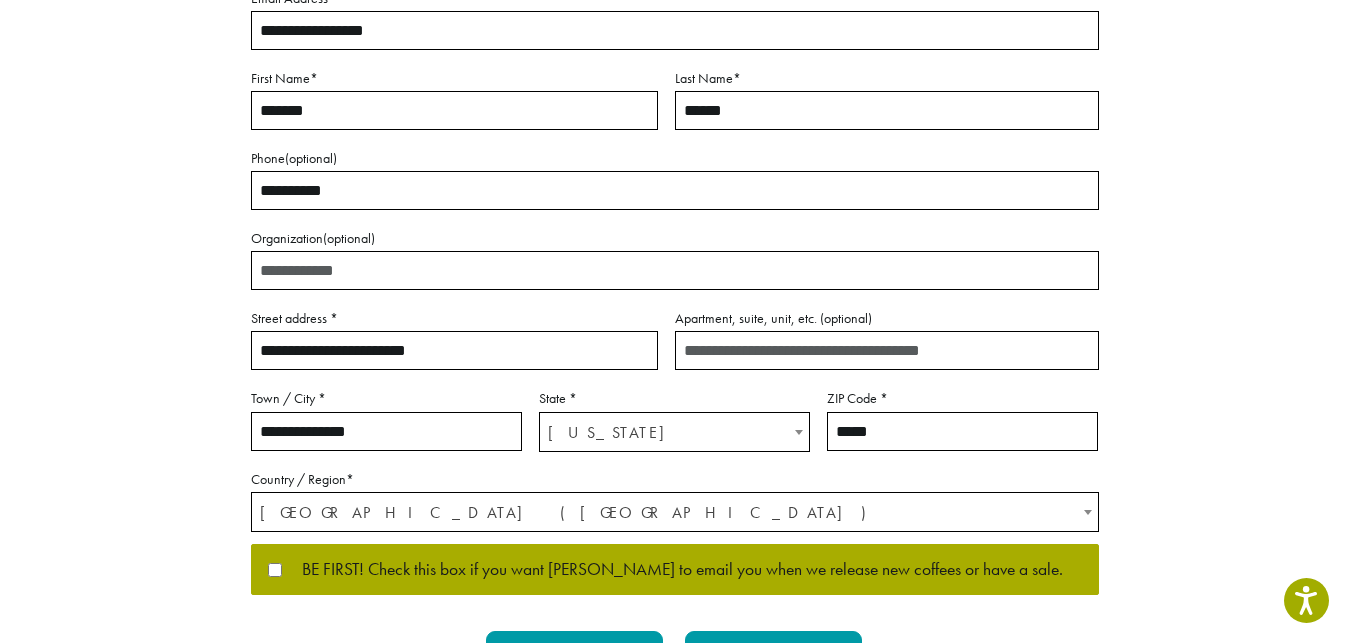 click on "*****" at bounding box center [962, 431] 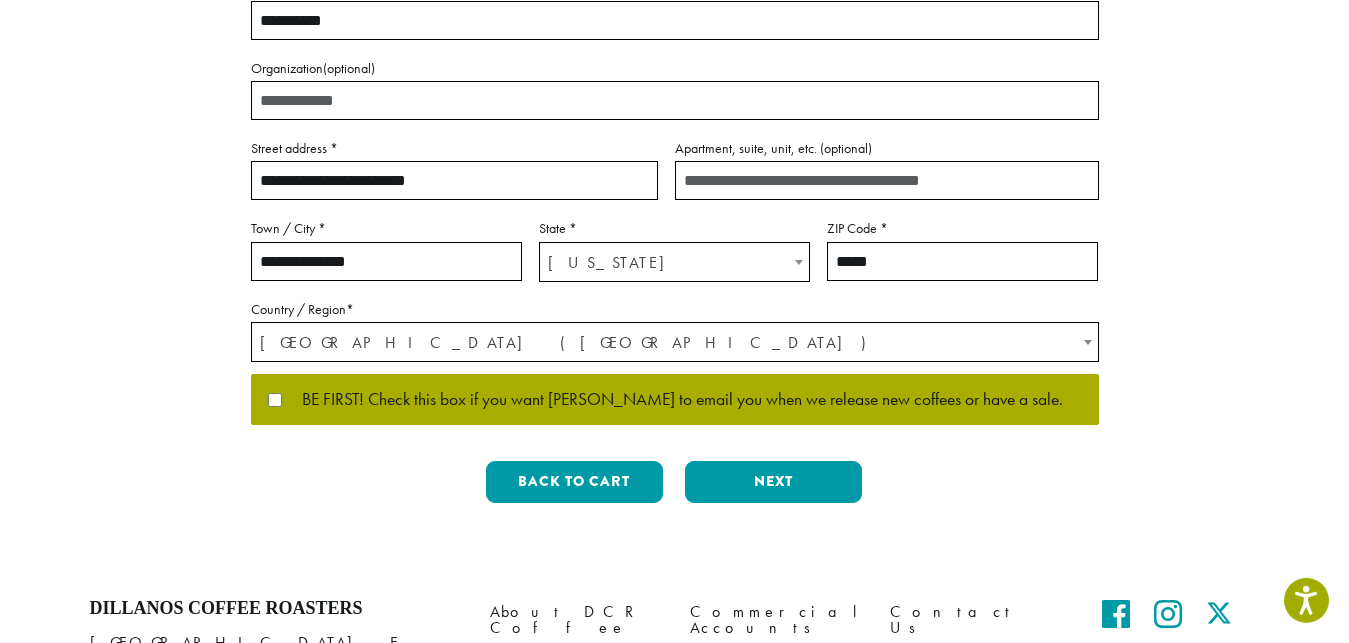 scroll, scrollTop: 510, scrollLeft: 0, axis: vertical 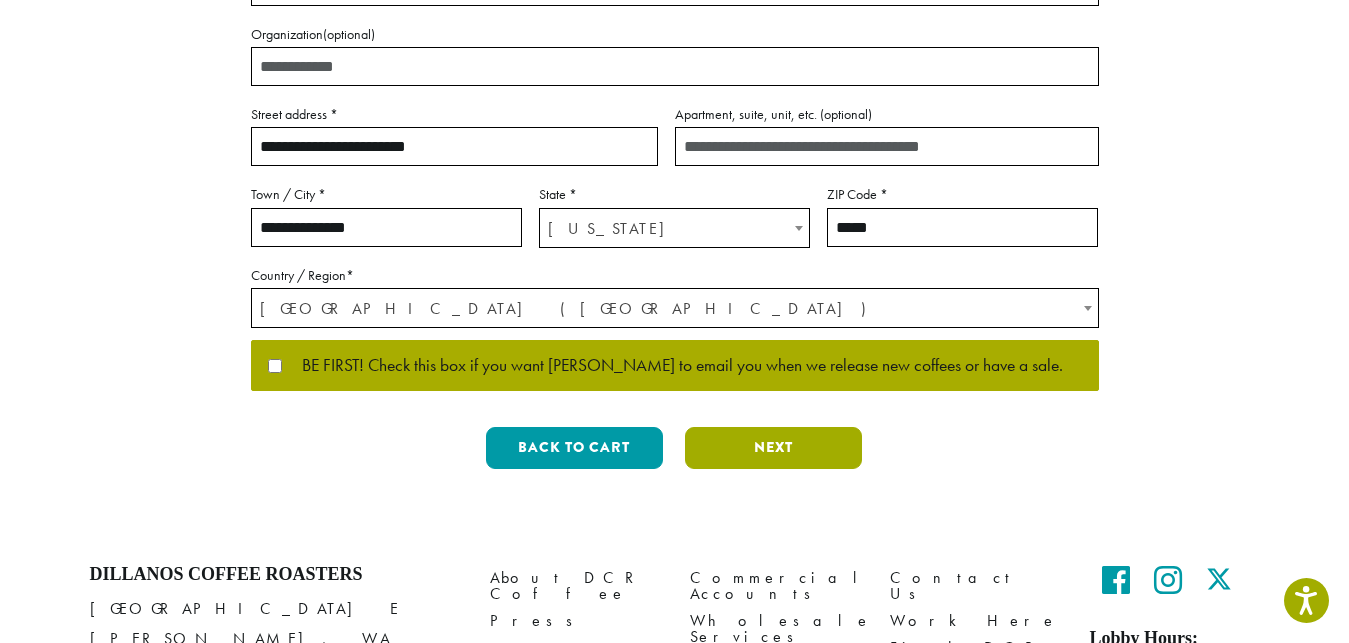 click on "Next" at bounding box center (773, 448) 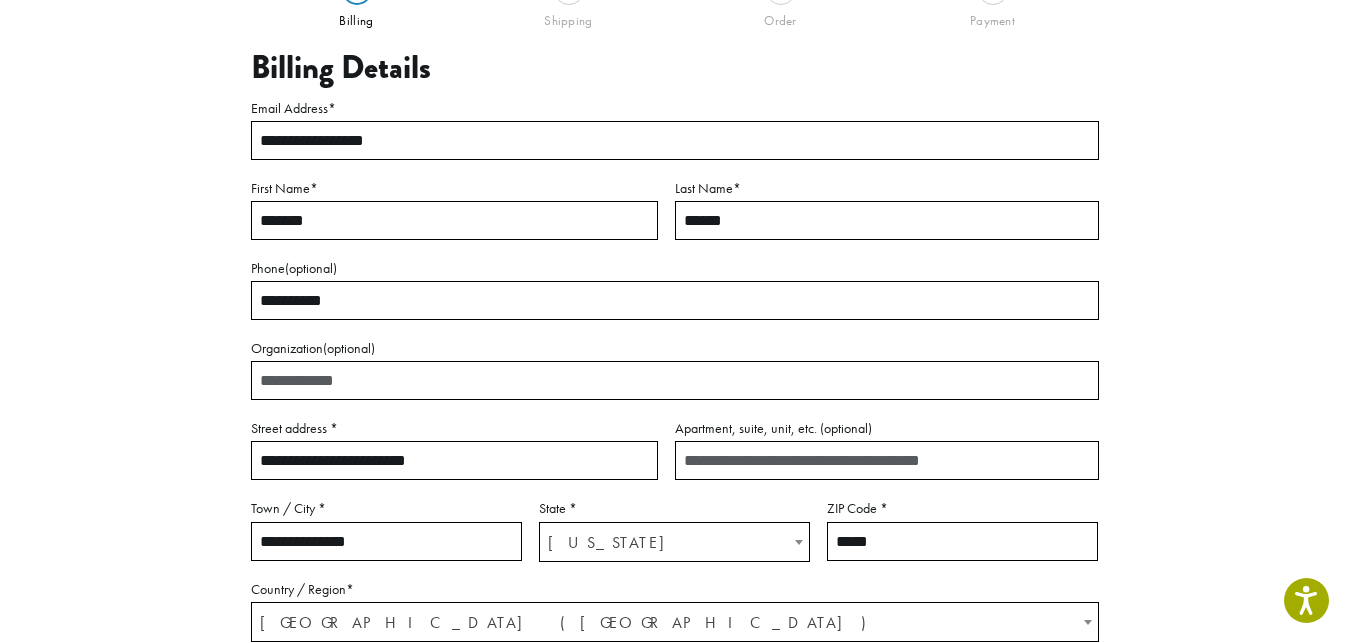 scroll, scrollTop: 114, scrollLeft: 0, axis: vertical 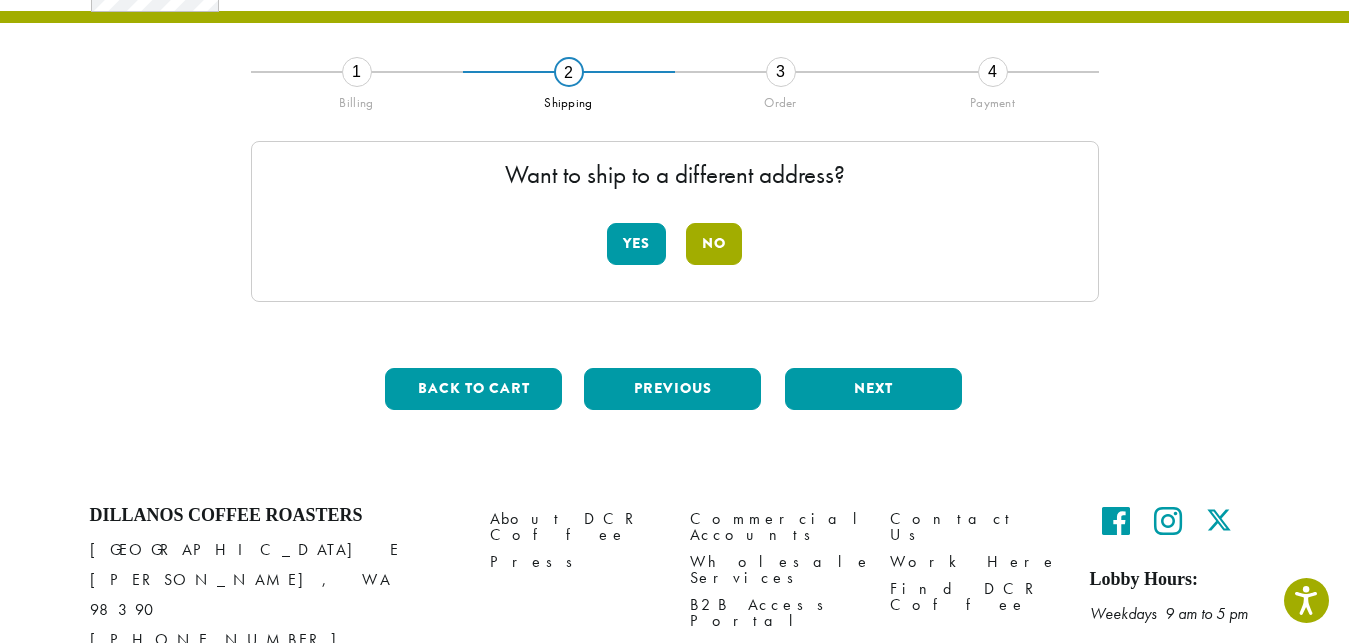 click on "No" at bounding box center [714, 244] 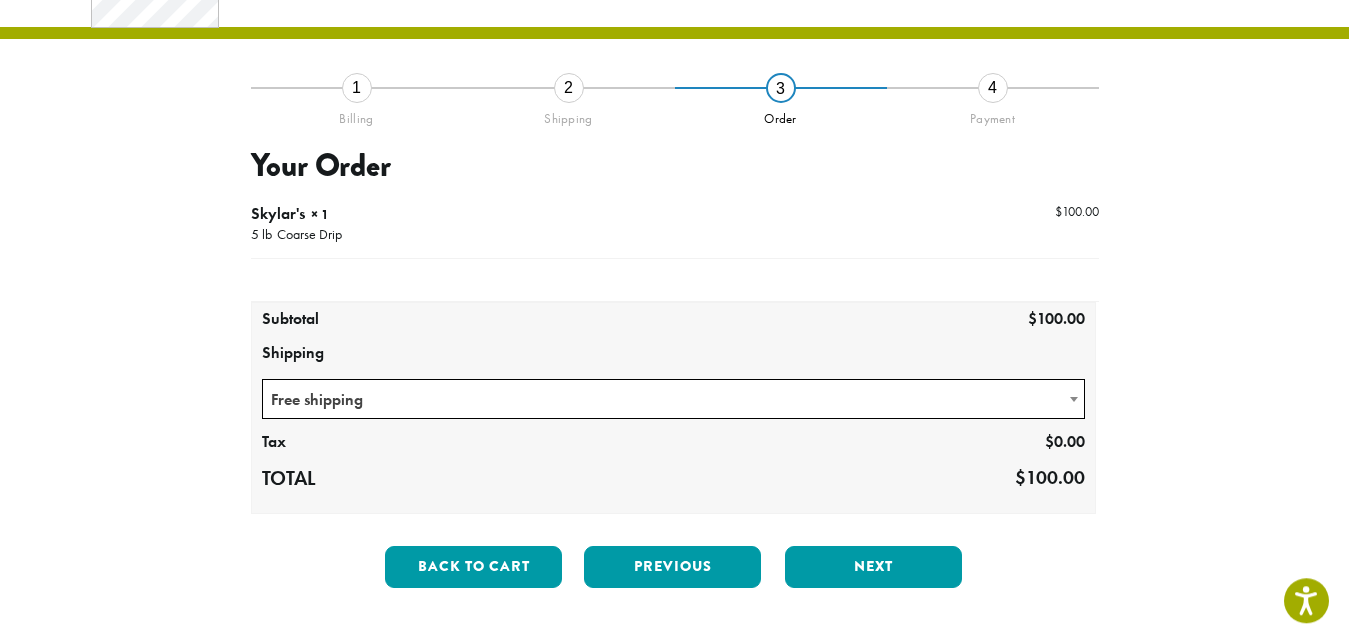 scroll, scrollTop: 57, scrollLeft: 0, axis: vertical 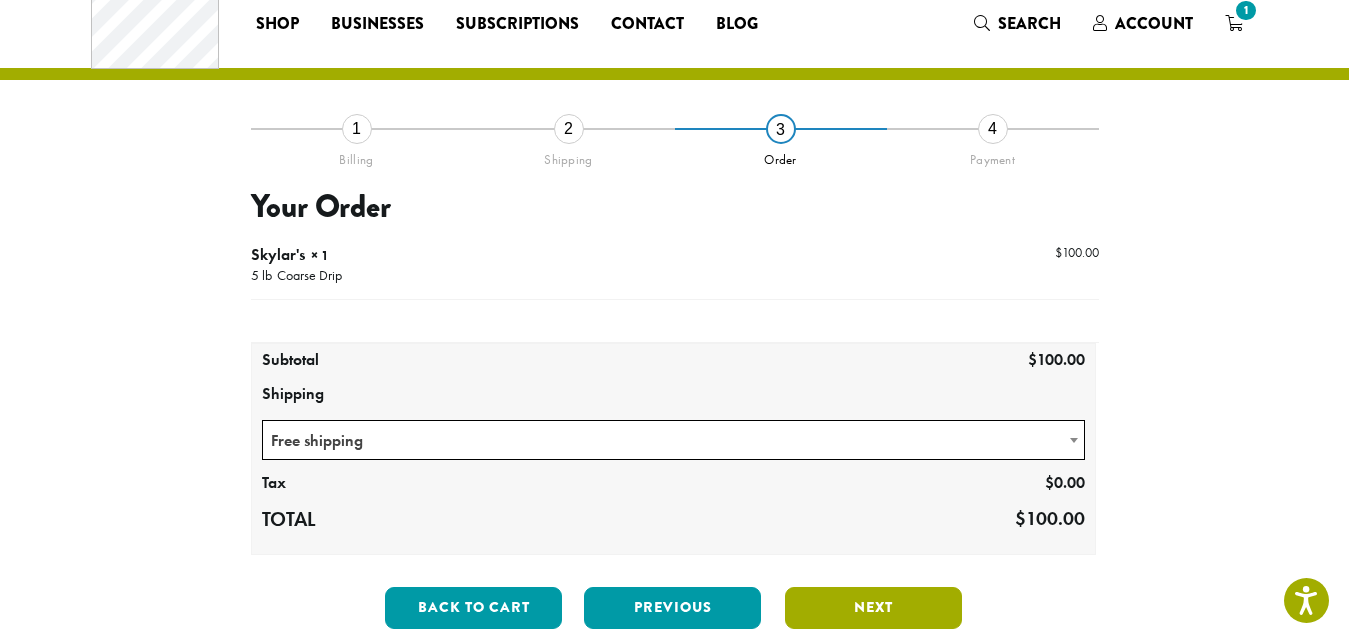 click on "Next" at bounding box center (873, 608) 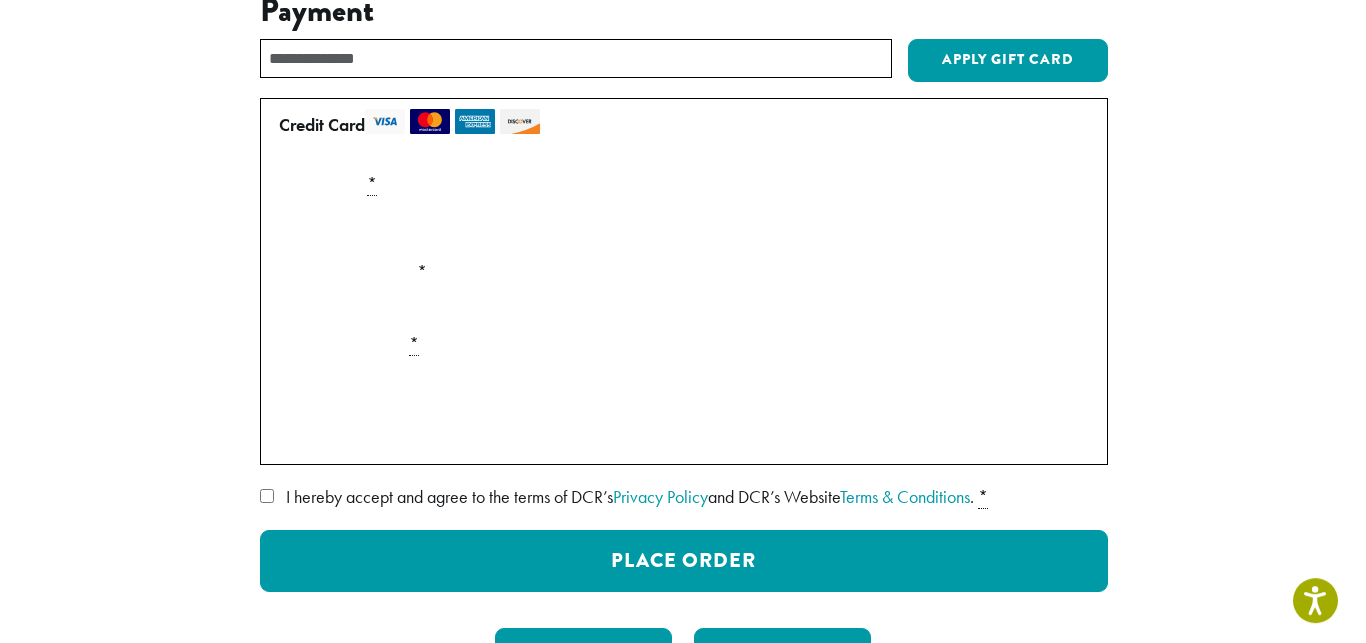 scroll, scrollTop: 261, scrollLeft: 0, axis: vertical 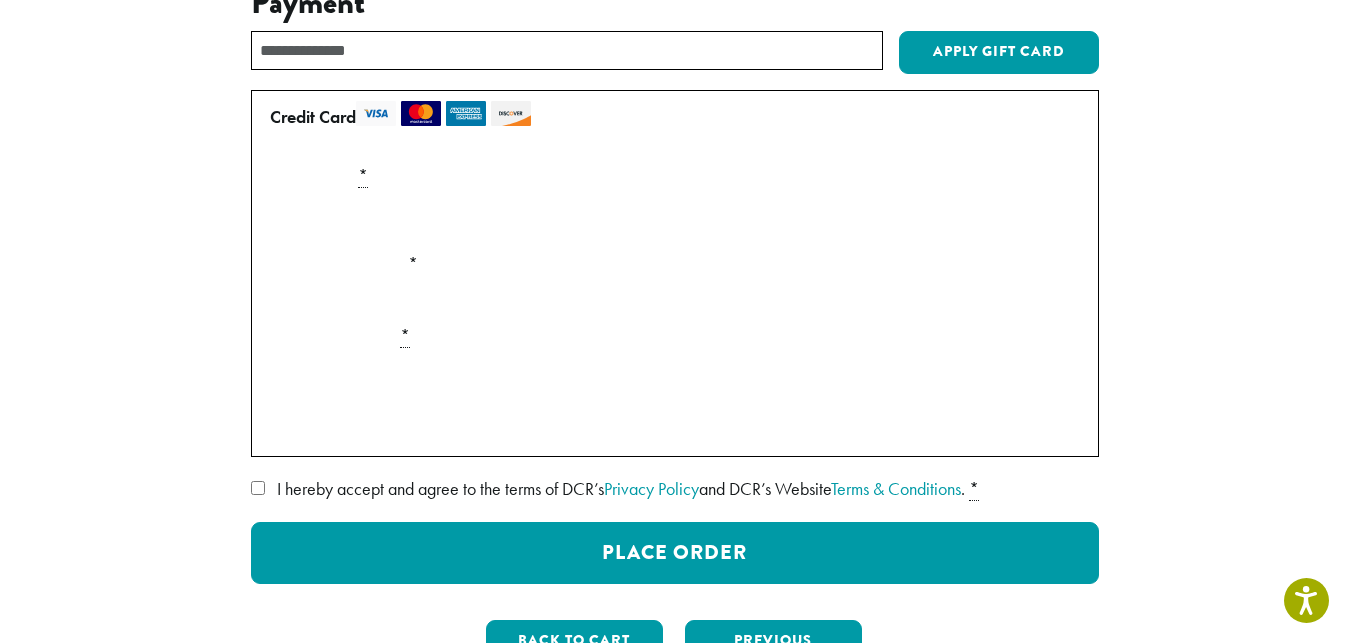 click on "I hereby accept and agree to the terms of DCR’s  Privacy Policy  and DCR’s Website  Terms & Conditions .   *" at bounding box center (675, 489) 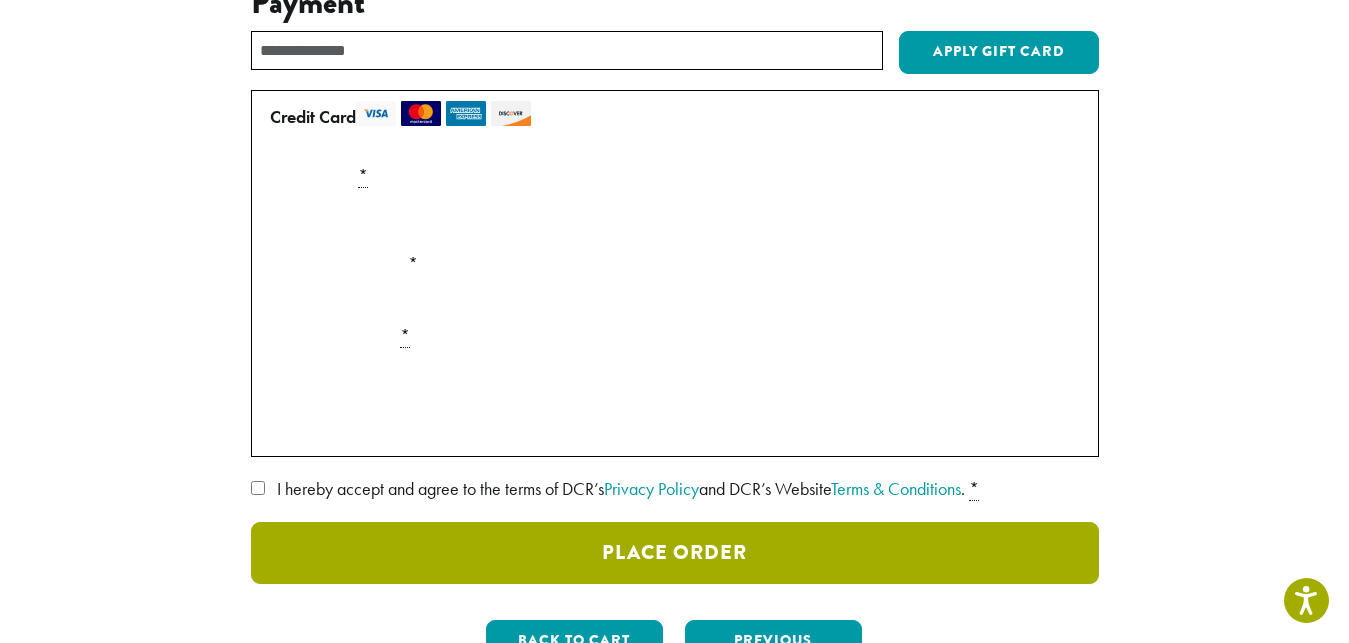 click on "Place Order" at bounding box center (675, 553) 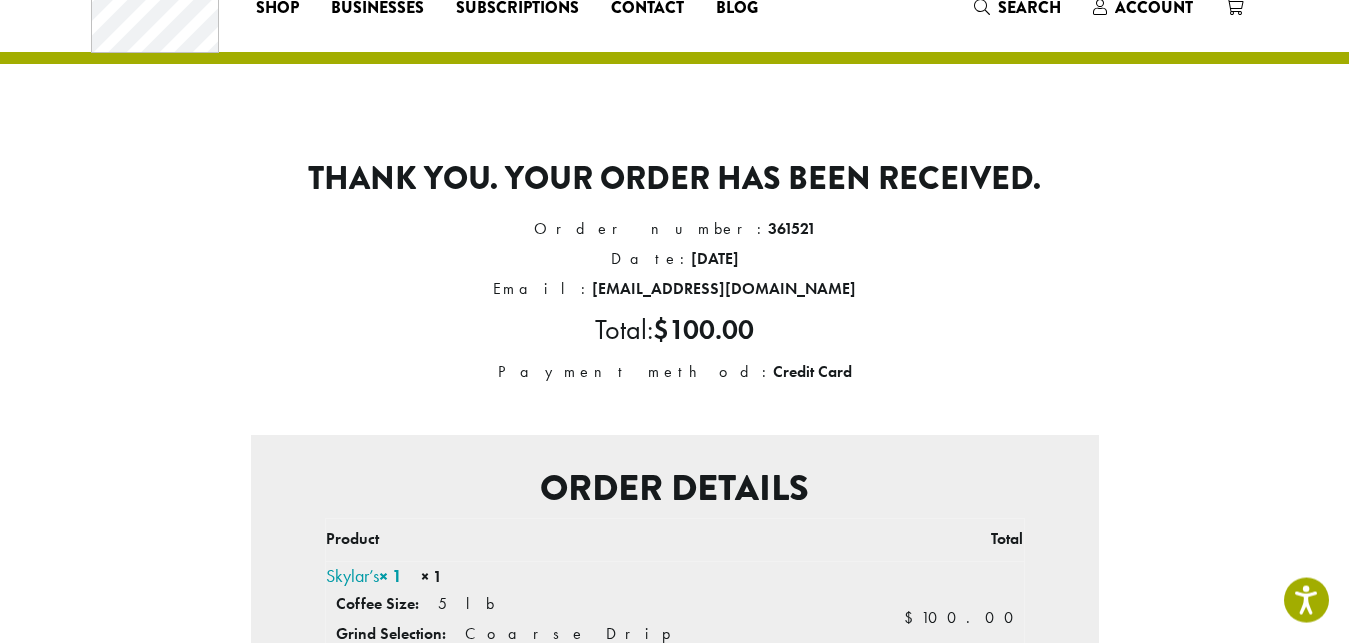 scroll, scrollTop: 408, scrollLeft: 0, axis: vertical 